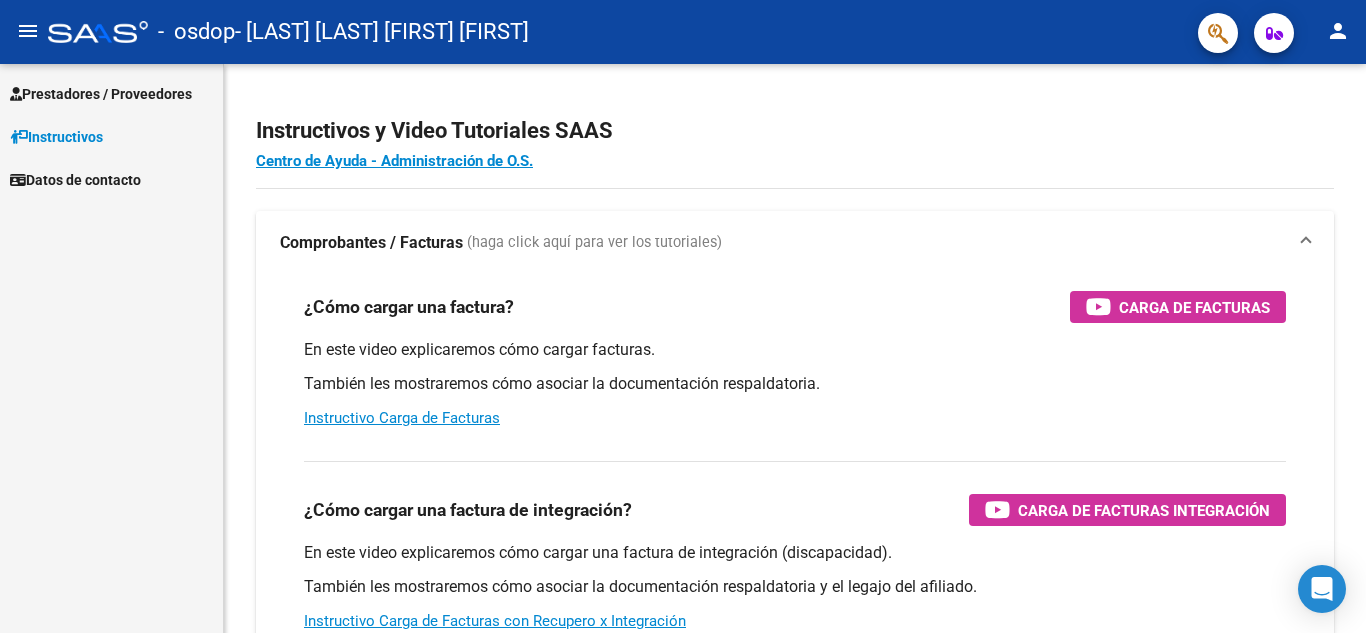 scroll, scrollTop: 0, scrollLeft: 0, axis: both 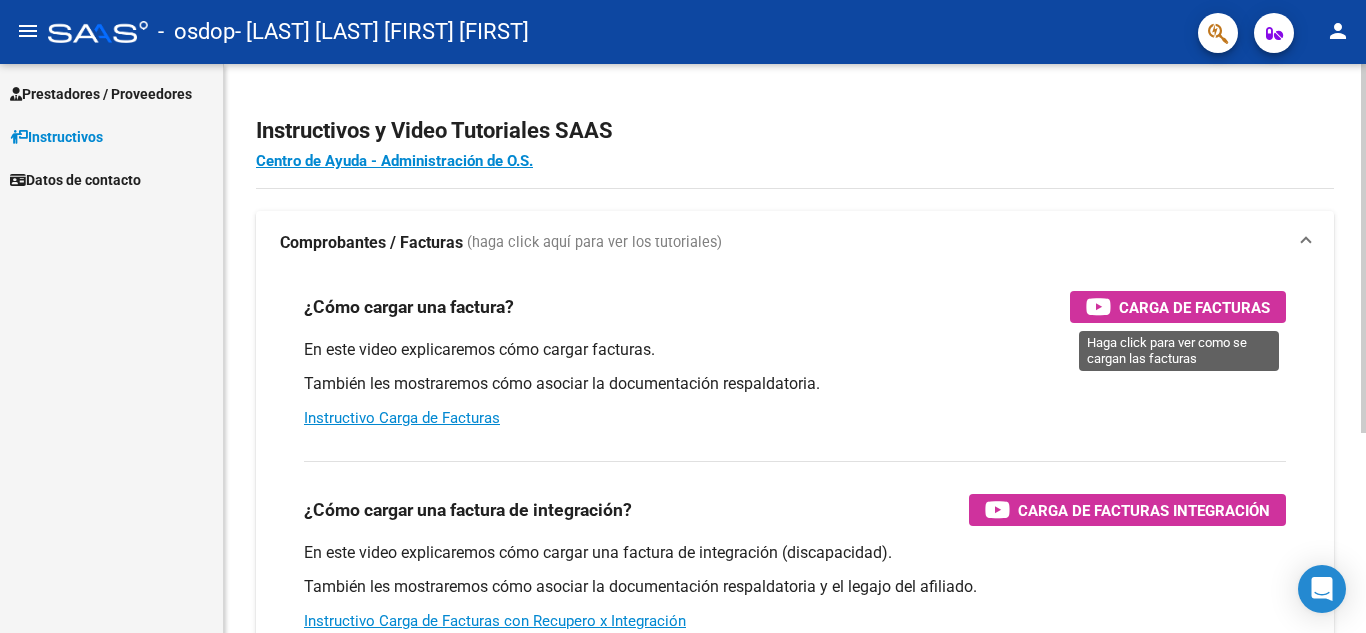 click at bounding box center [1098, 306] 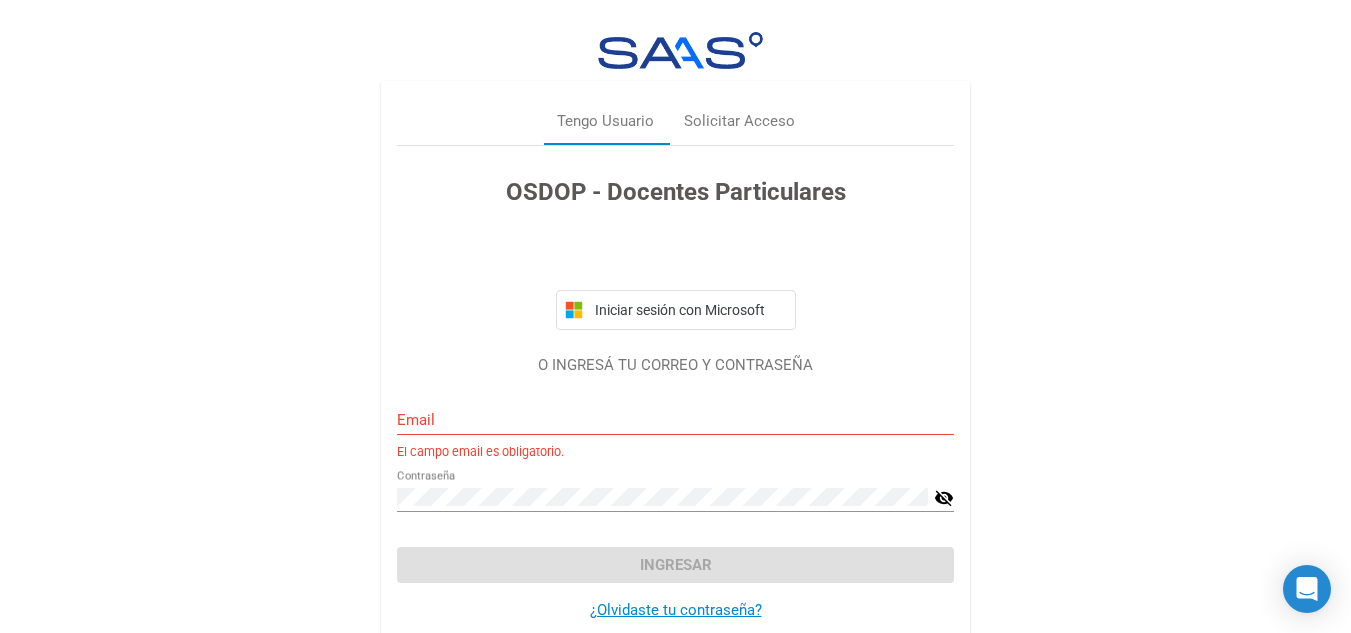 click on "Email" at bounding box center [675, 413] 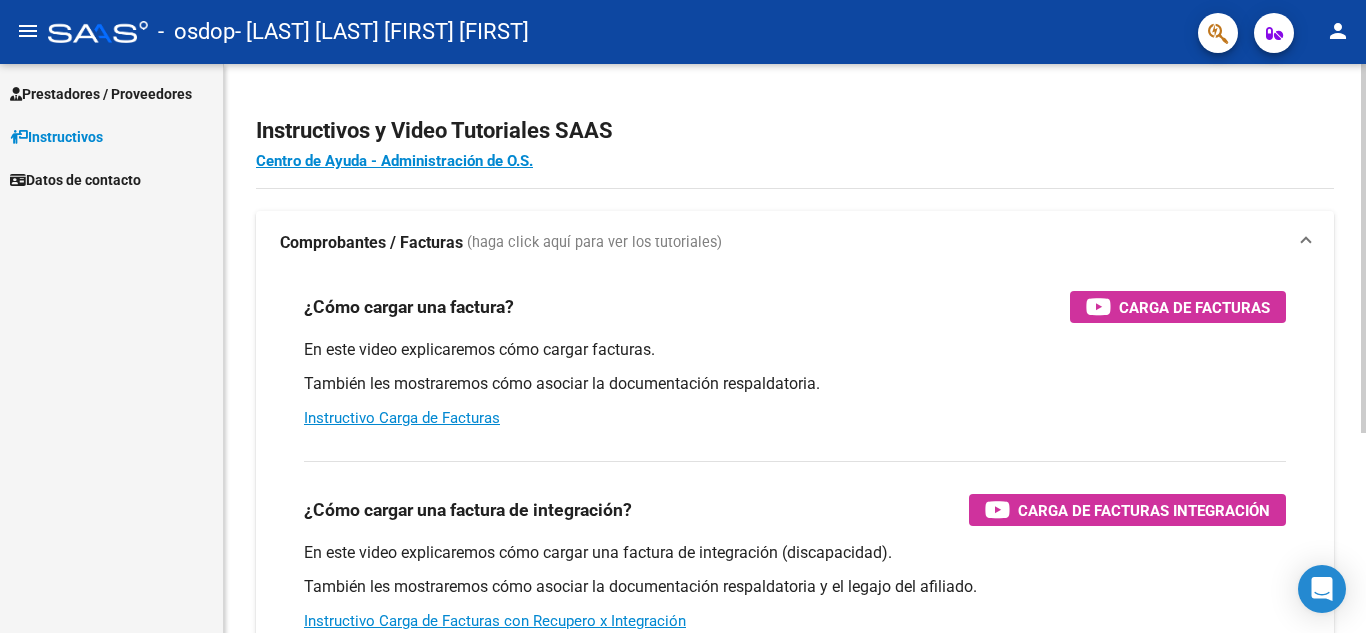 scroll, scrollTop: 100, scrollLeft: 0, axis: vertical 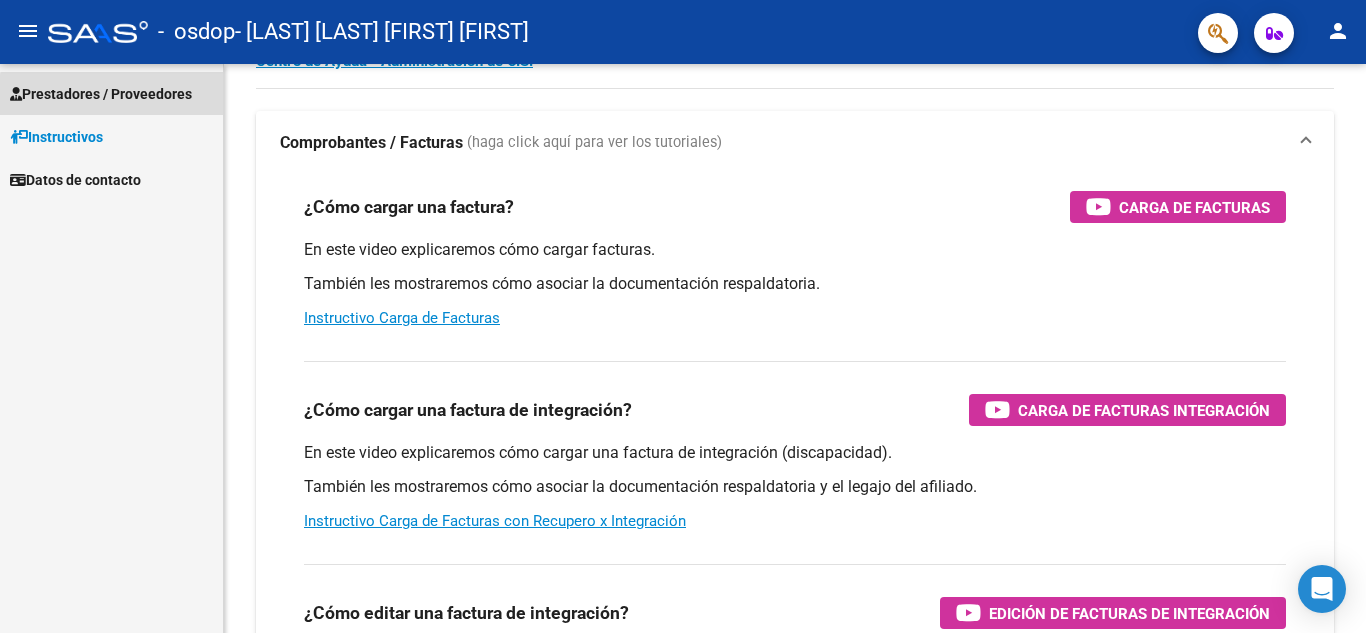 click on "Prestadores / Proveedores" at bounding box center [101, 94] 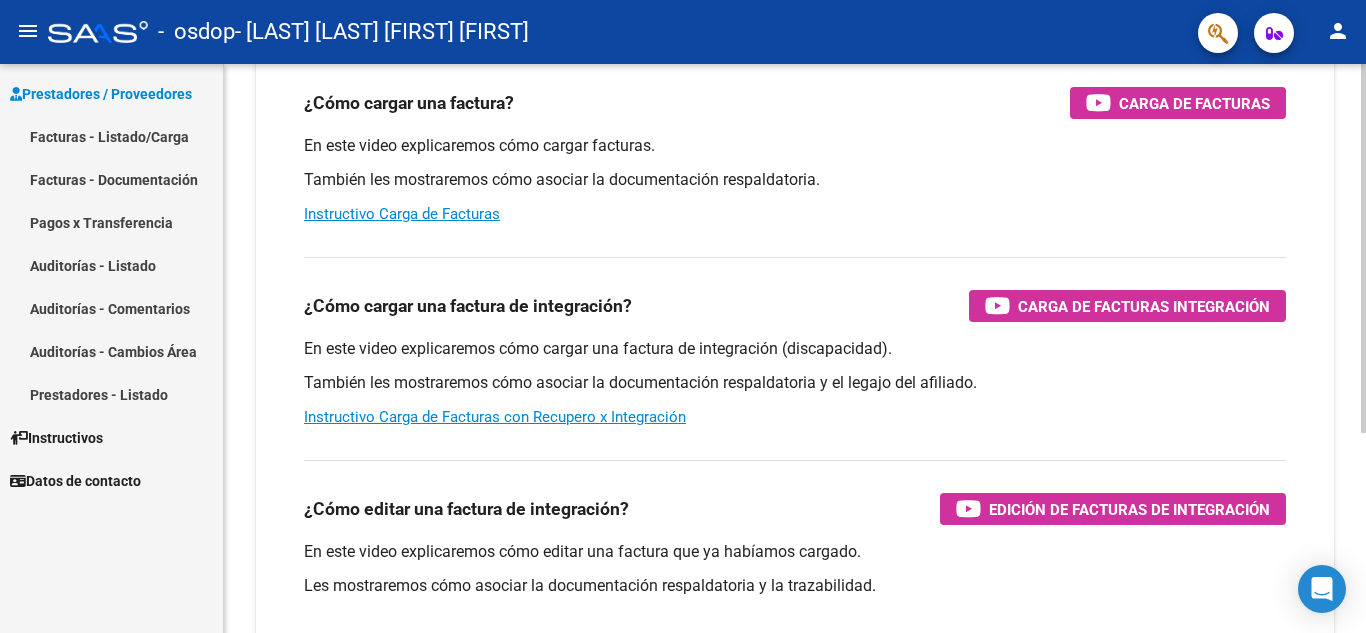scroll, scrollTop: 200, scrollLeft: 0, axis: vertical 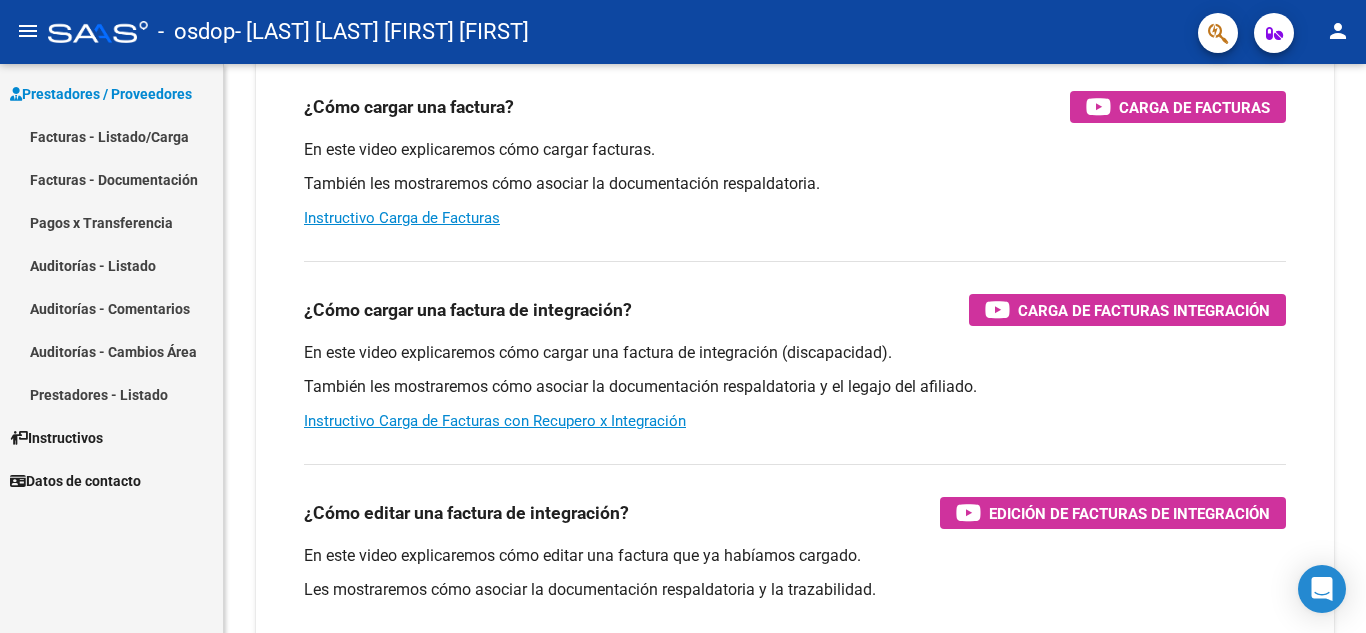 click on "Prestadores / Proveedores" at bounding box center [101, 94] 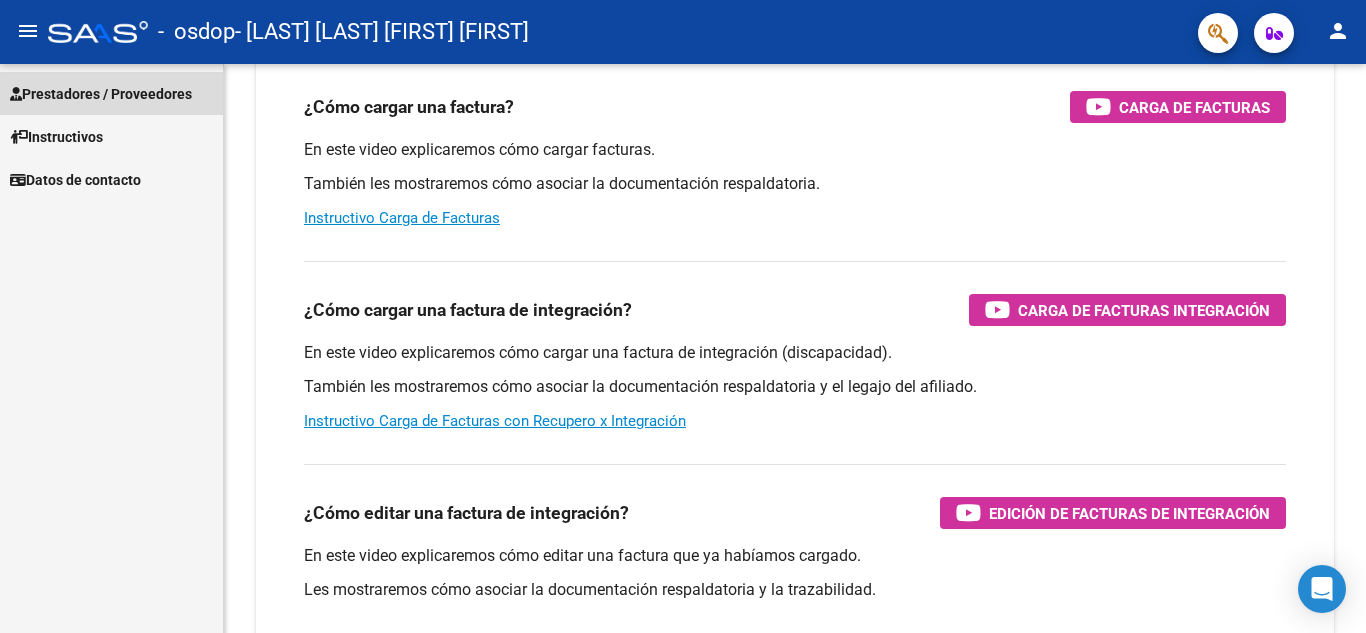 click on "Prestadores / Proveedores" at bounding box center [101, 94] 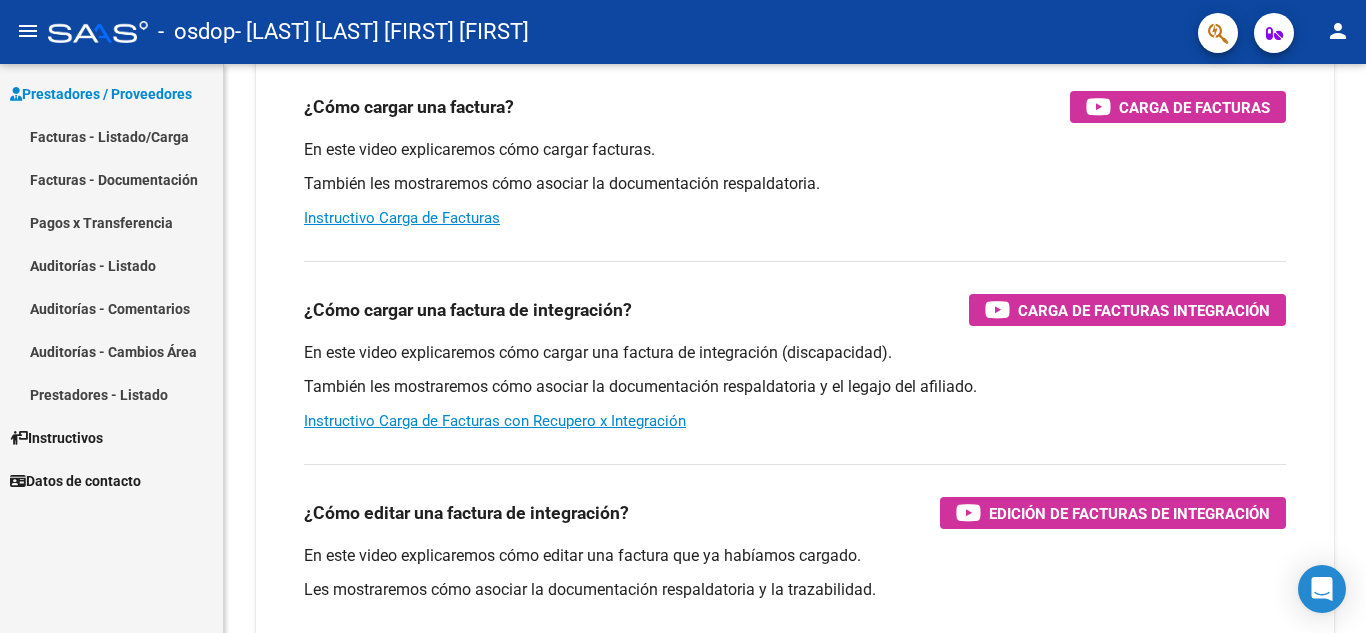 click on "Facturas - Documentación" at bounding box center [111, 179] 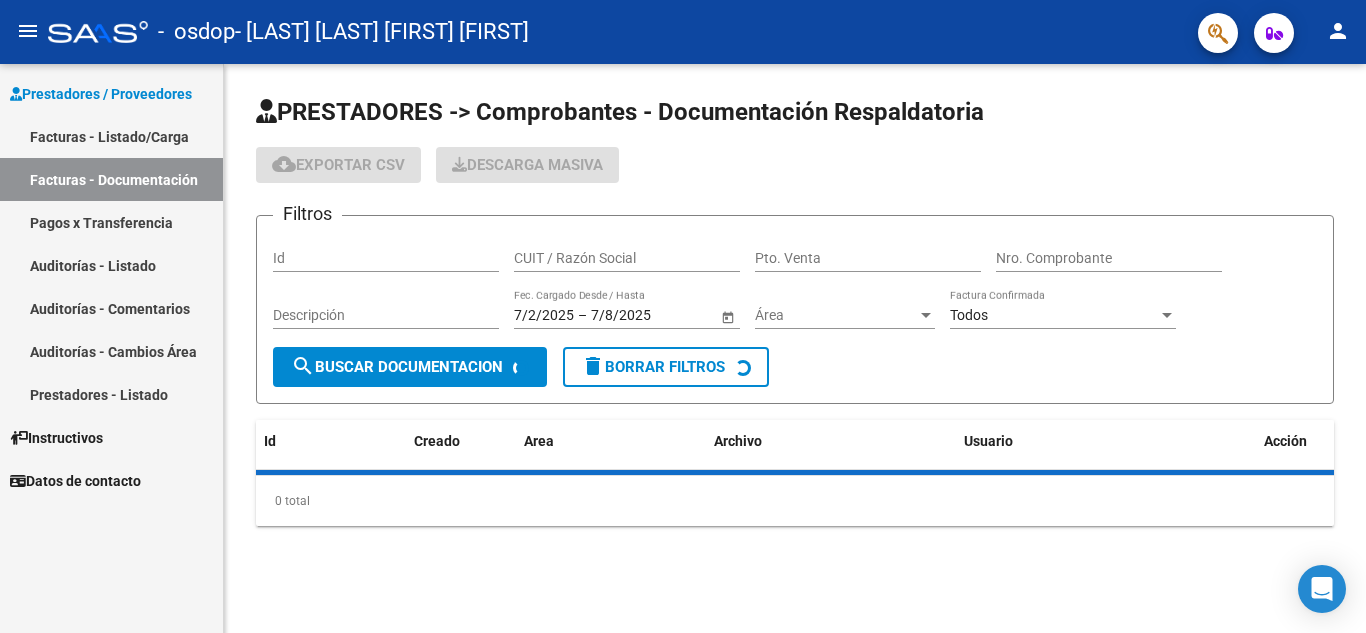 scroll, scrollTop: 0, scrollLeft: 0, axis: both 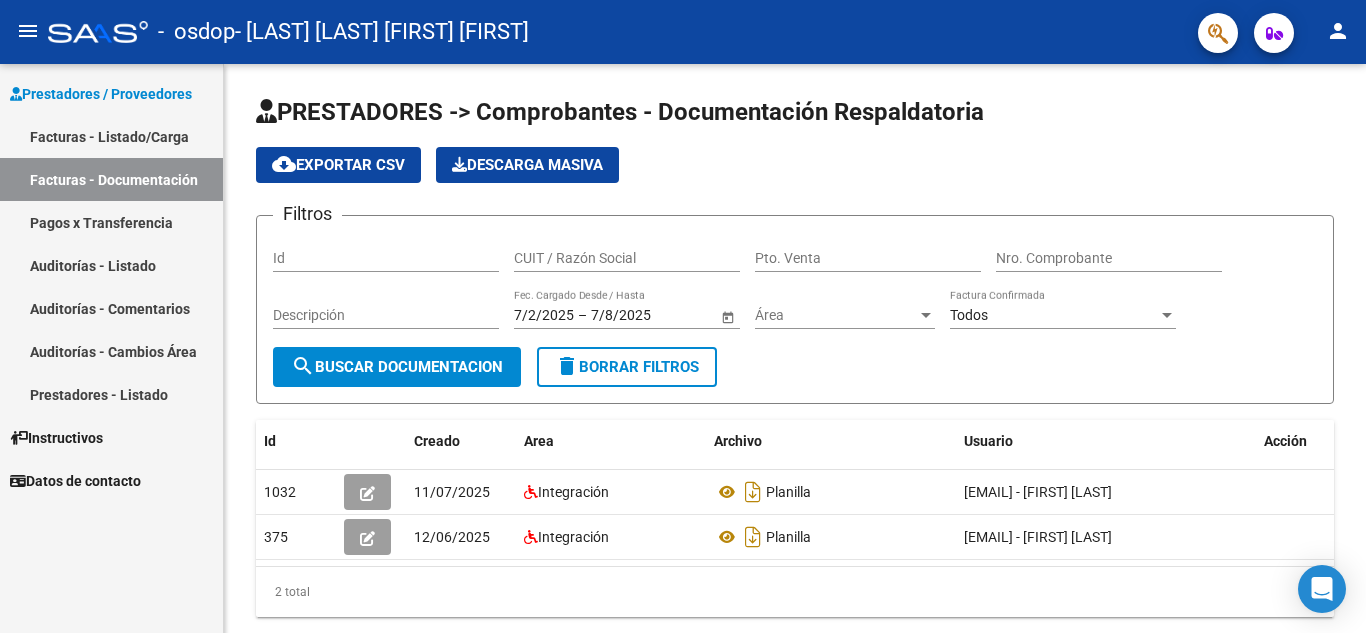 click on "Facturas - Listado/Carga" at bounding box center (111, 136) 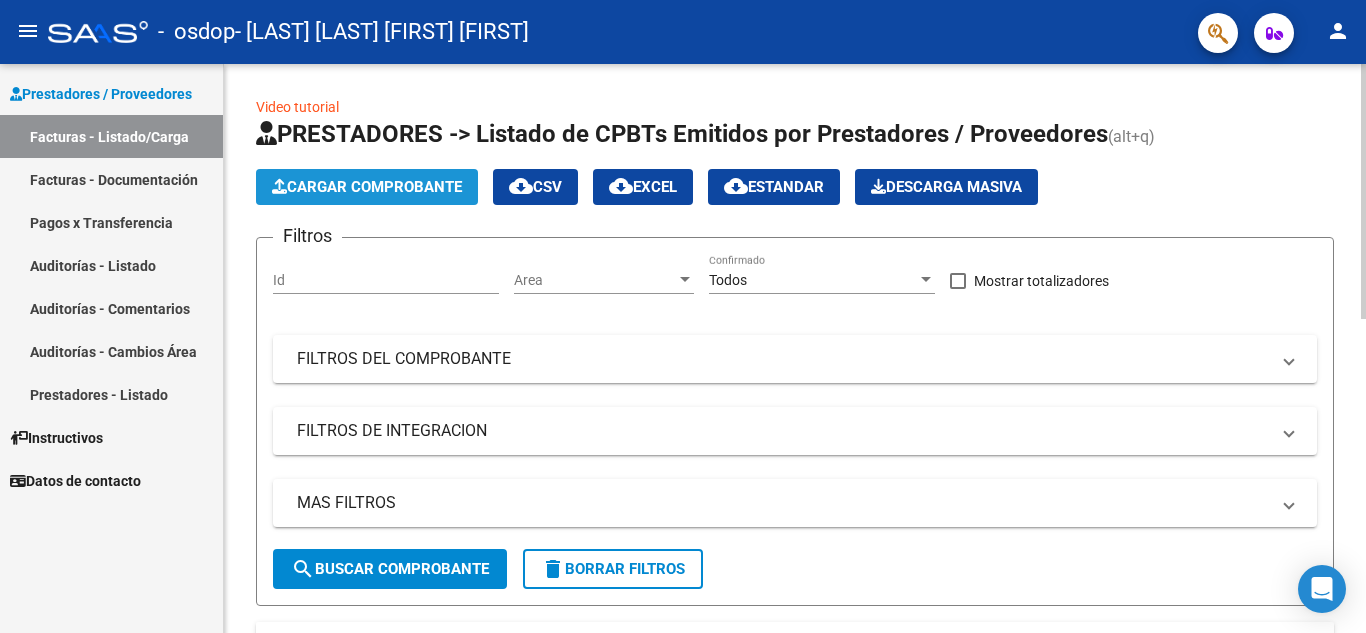 click on "Cargar Comprobante" 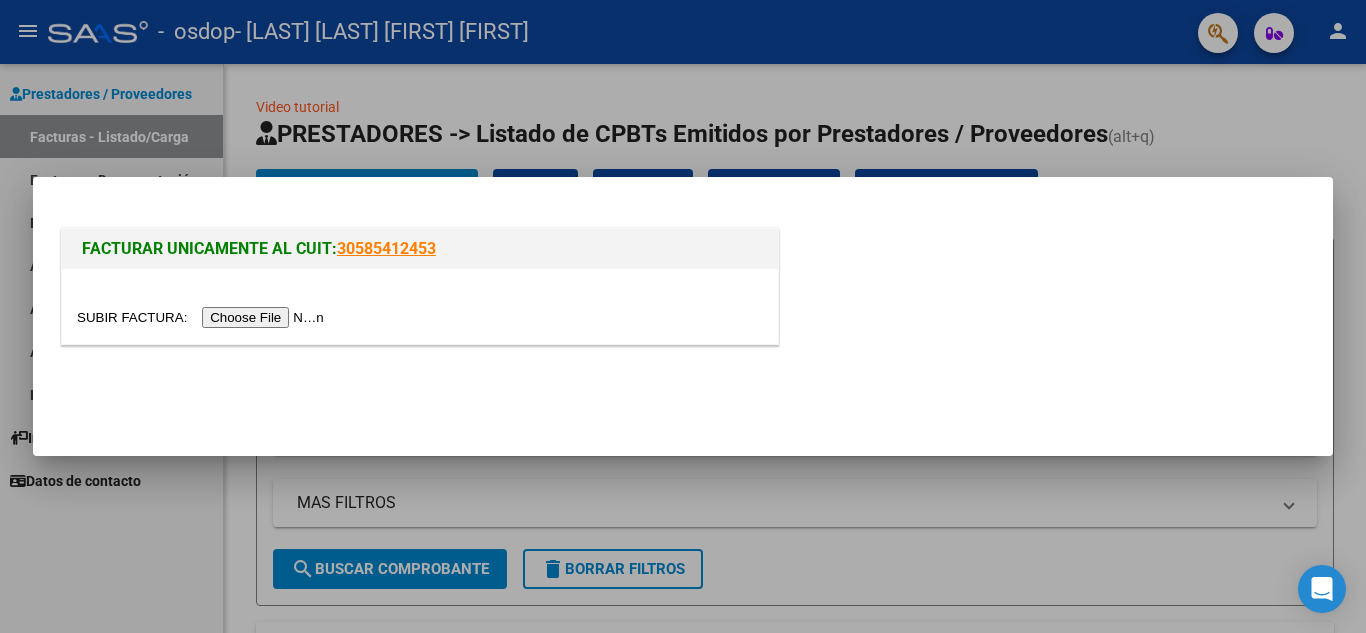 click at bounding box center [203, 317] 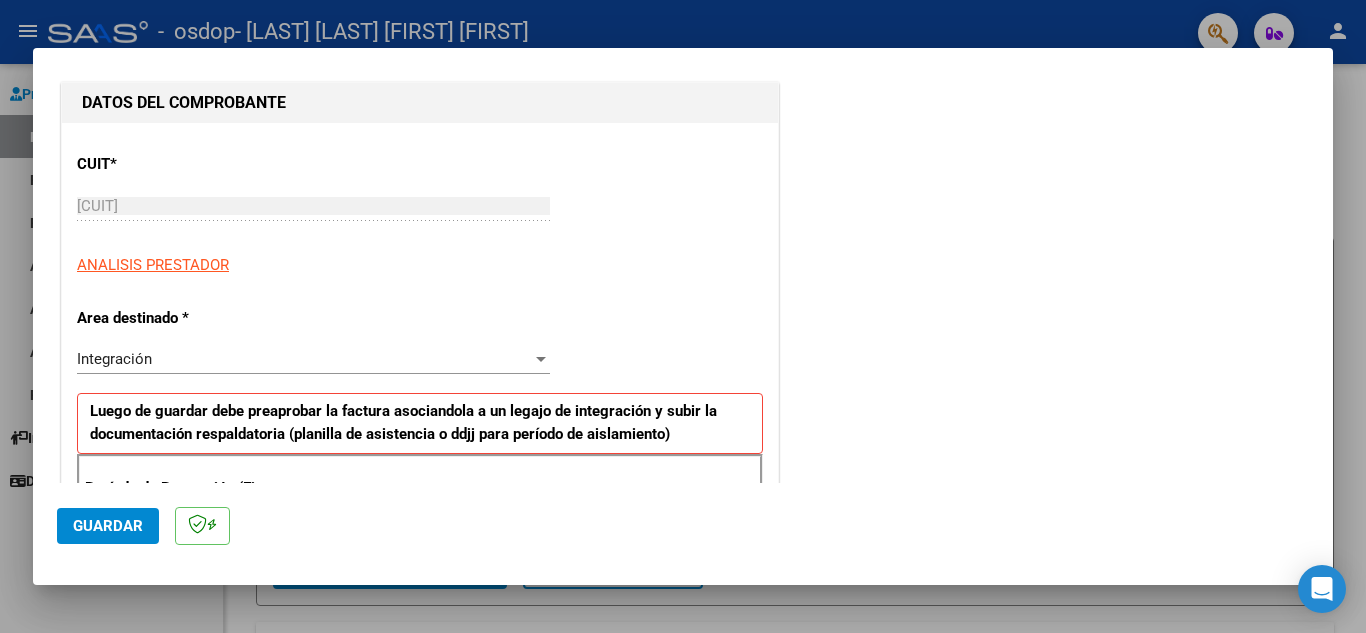 scroll, scrollTop: 200, scrollLeft: 0, axis: vertical 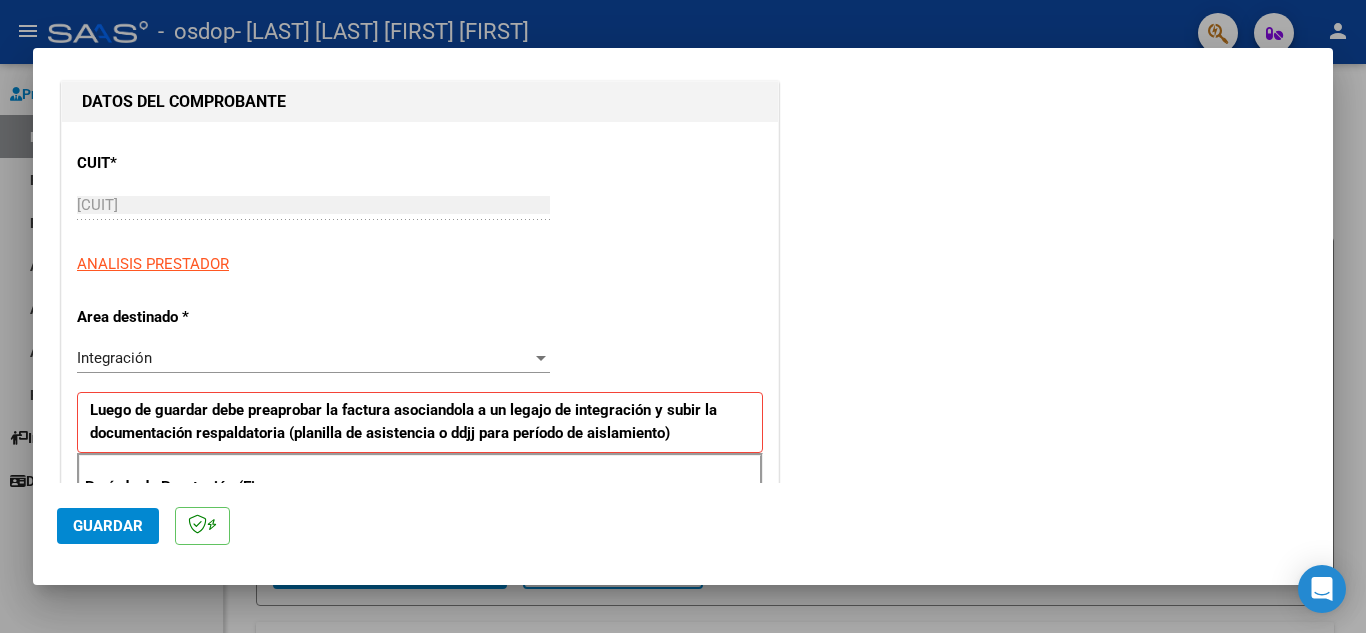 click at bounding box center [541, 358] 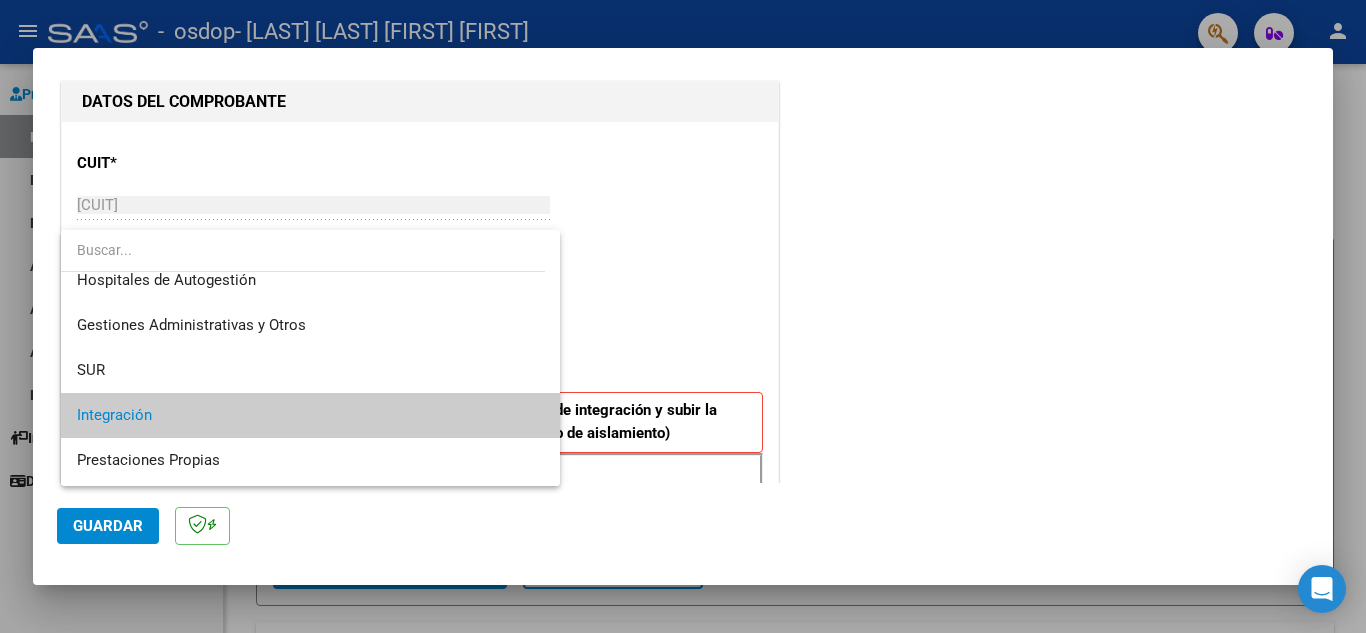 scroll, scrollTop: 0, scrollLeft: 0, axis: both 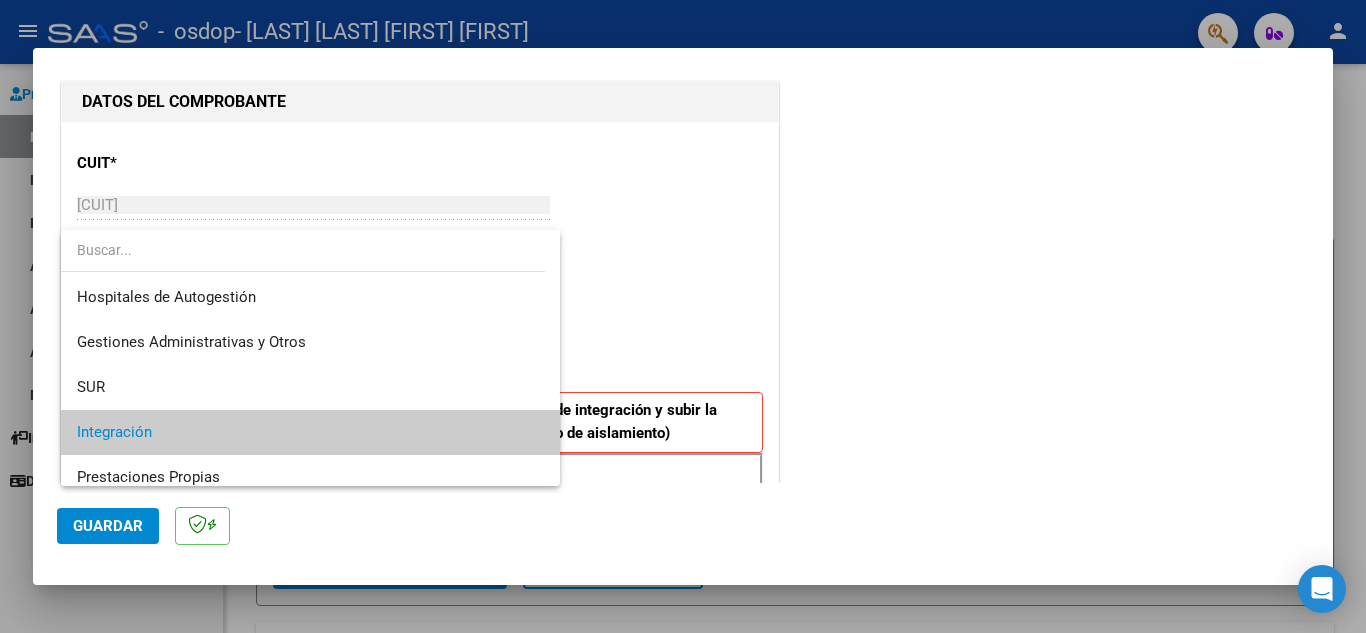 click at bounding box center (683, 316) 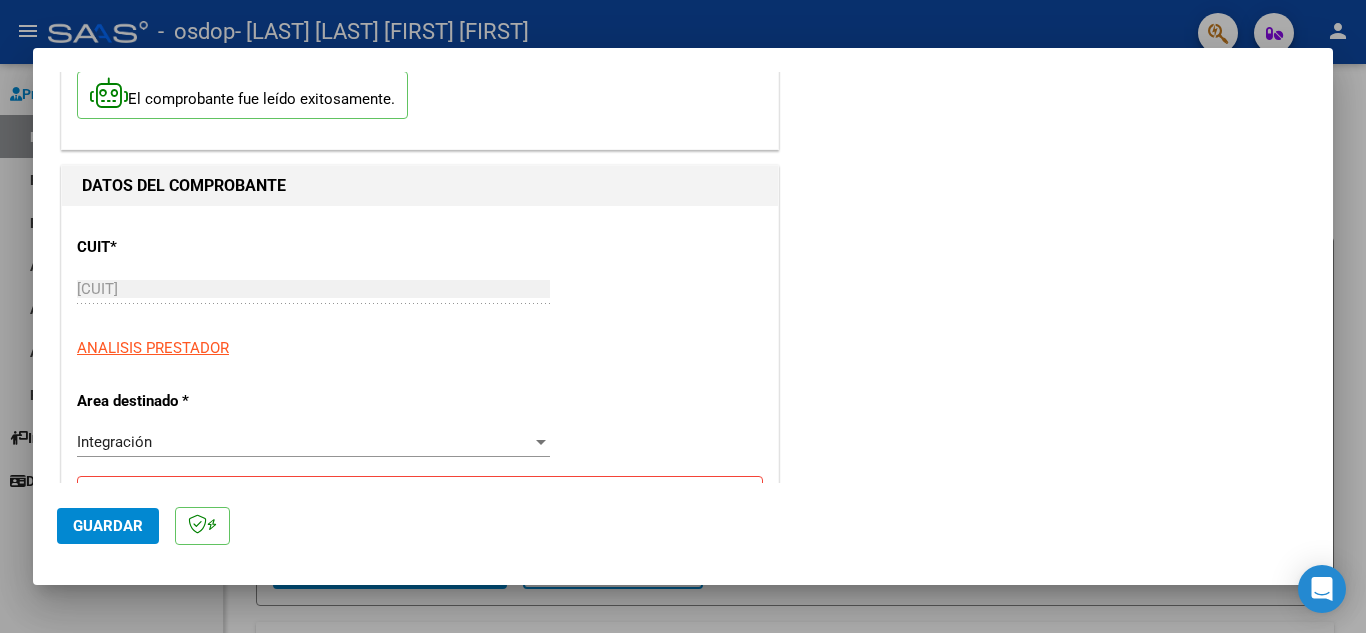 scroll, scrollTop: 200, scrollLeft: 0, axis: vertical 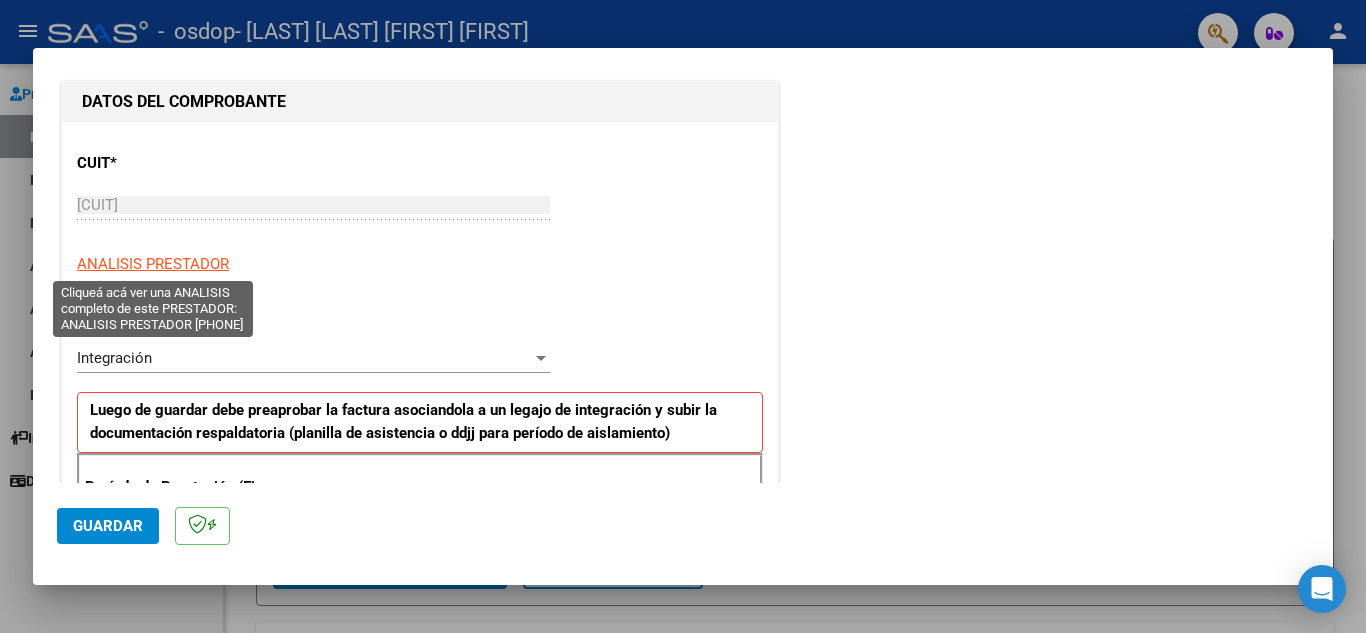 click on "ANALISIS PRESTADOR" at bounding box center (153, 264) 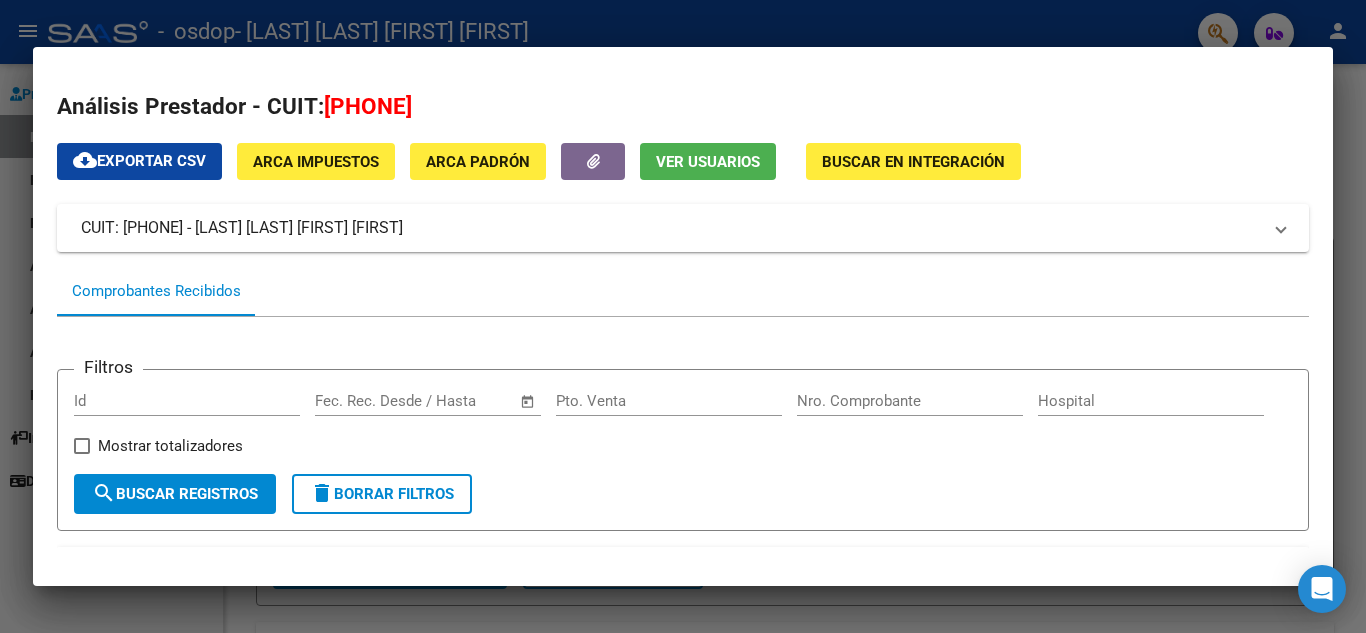 click on "ARCA Padrón" at bounding box center [478, 162] 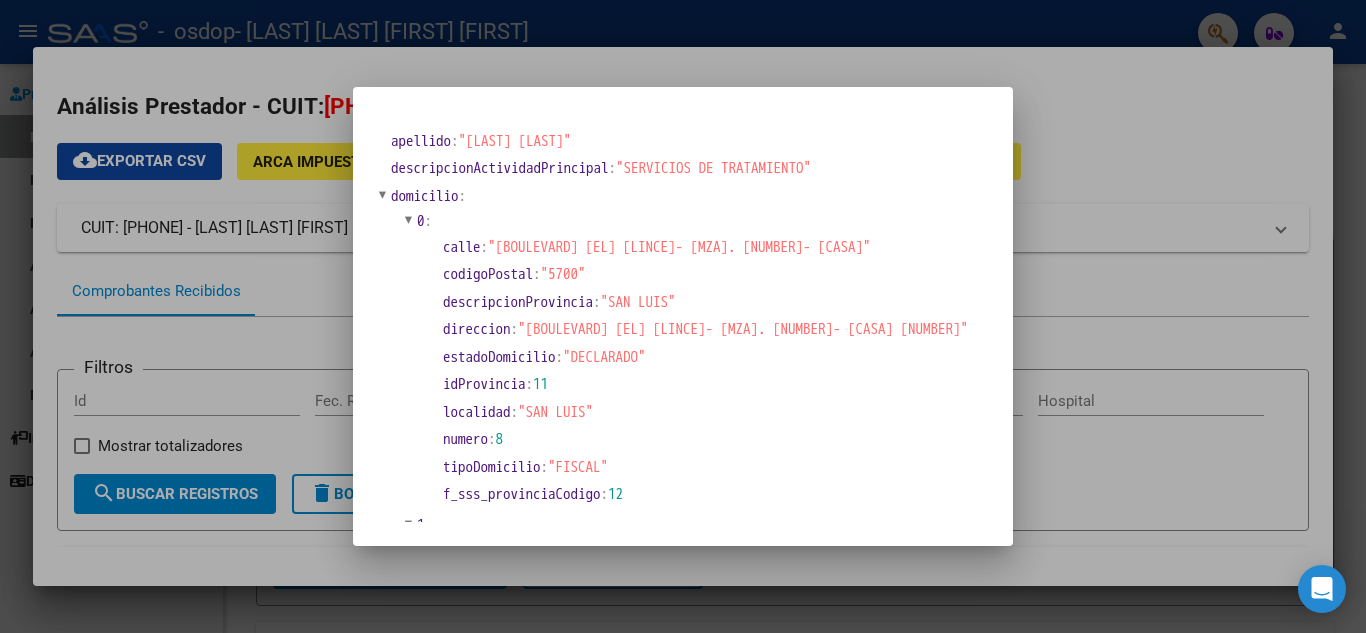 click at bounding box center [683, 316] 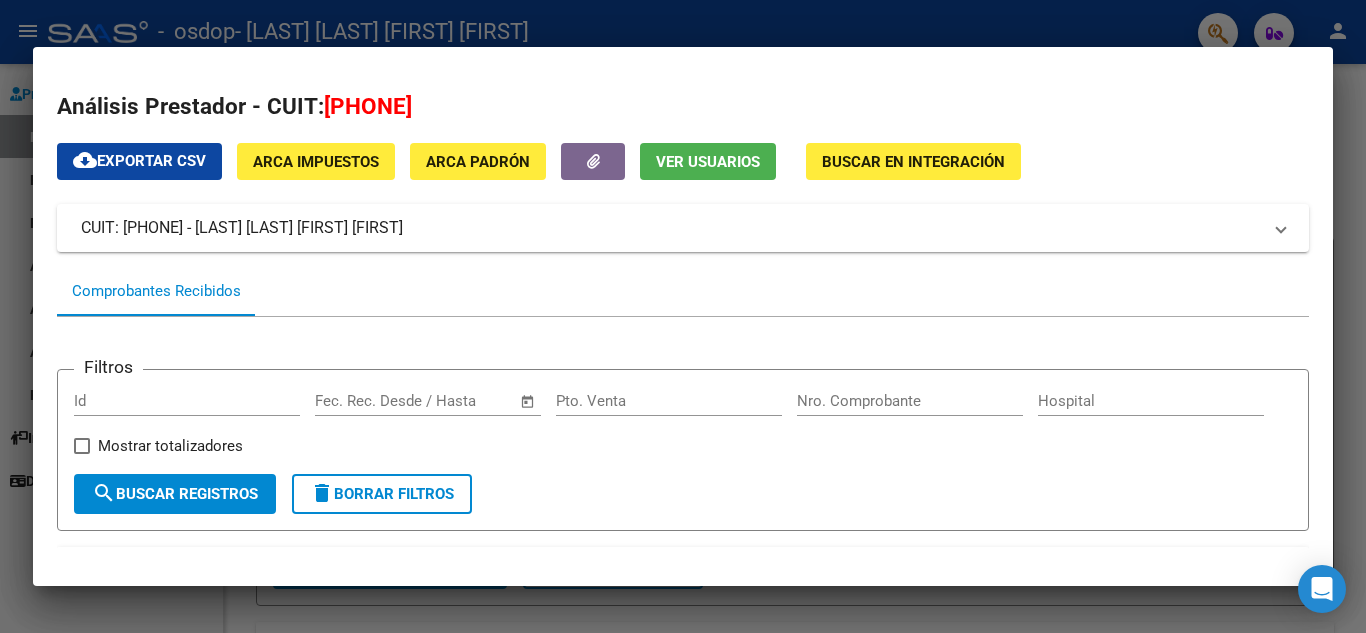 click on "ARCA Impuestos" at bounding box center [316, 162] 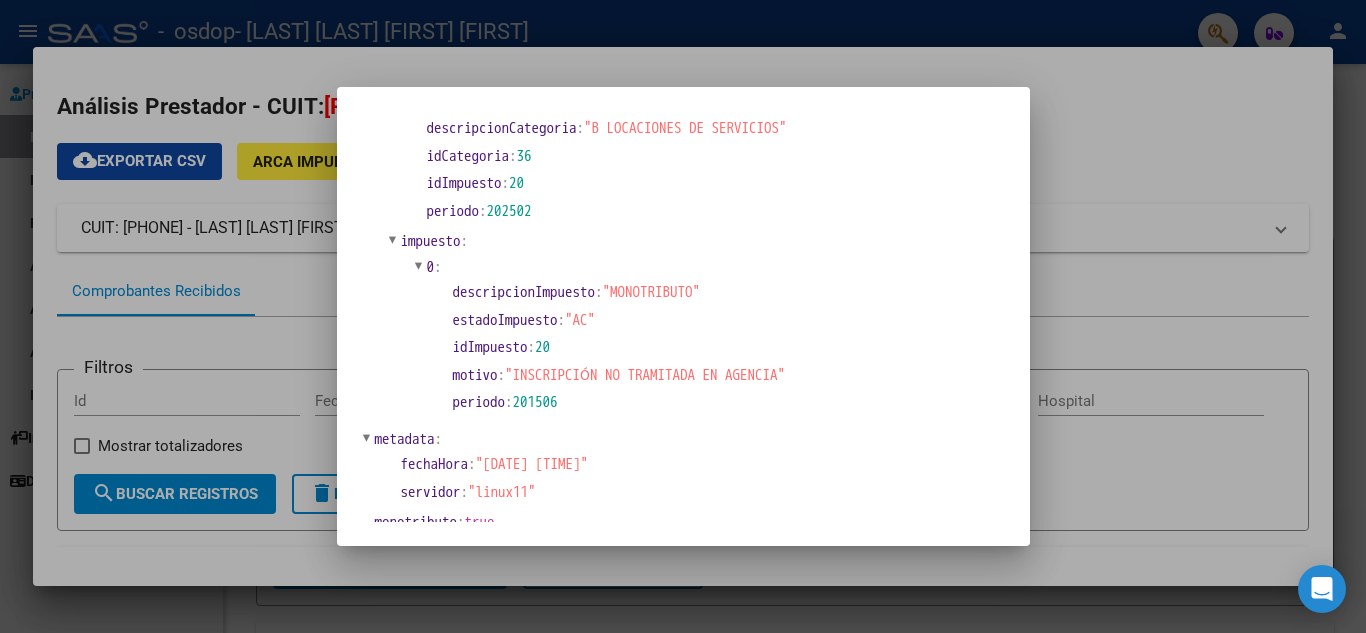 scroll, scrollTop: 900, scrollLeft: 0, axis: vertical 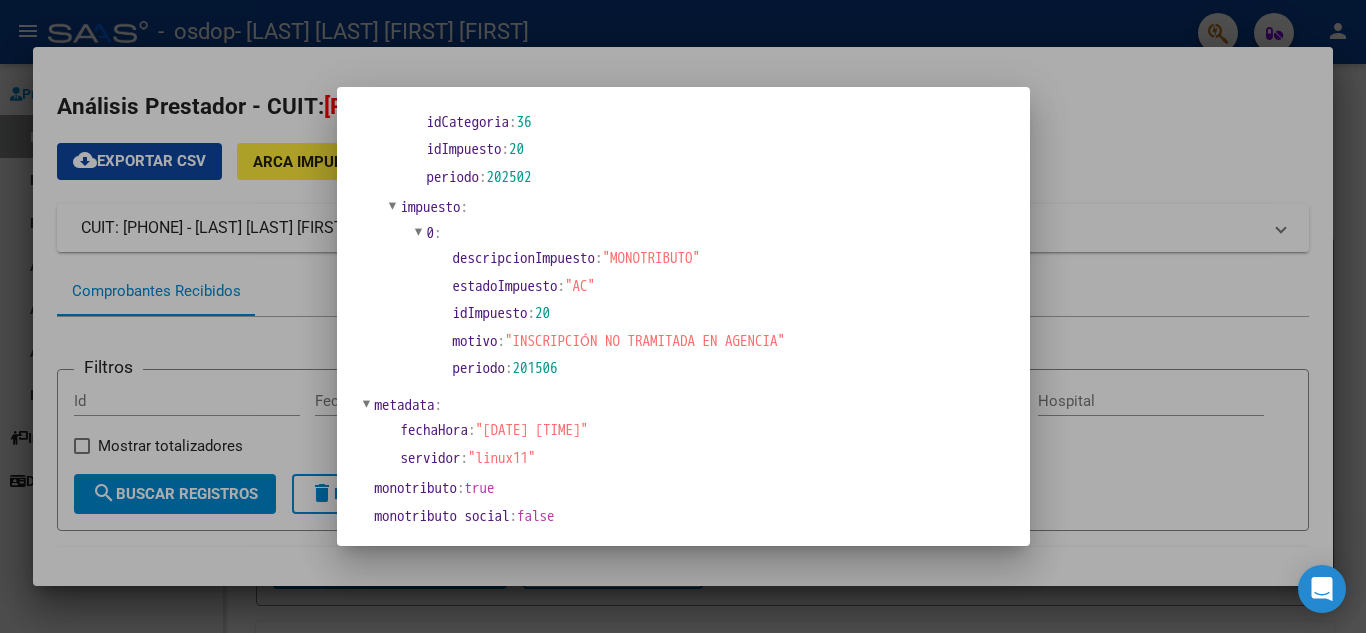 click at bounding box center [683, 316] 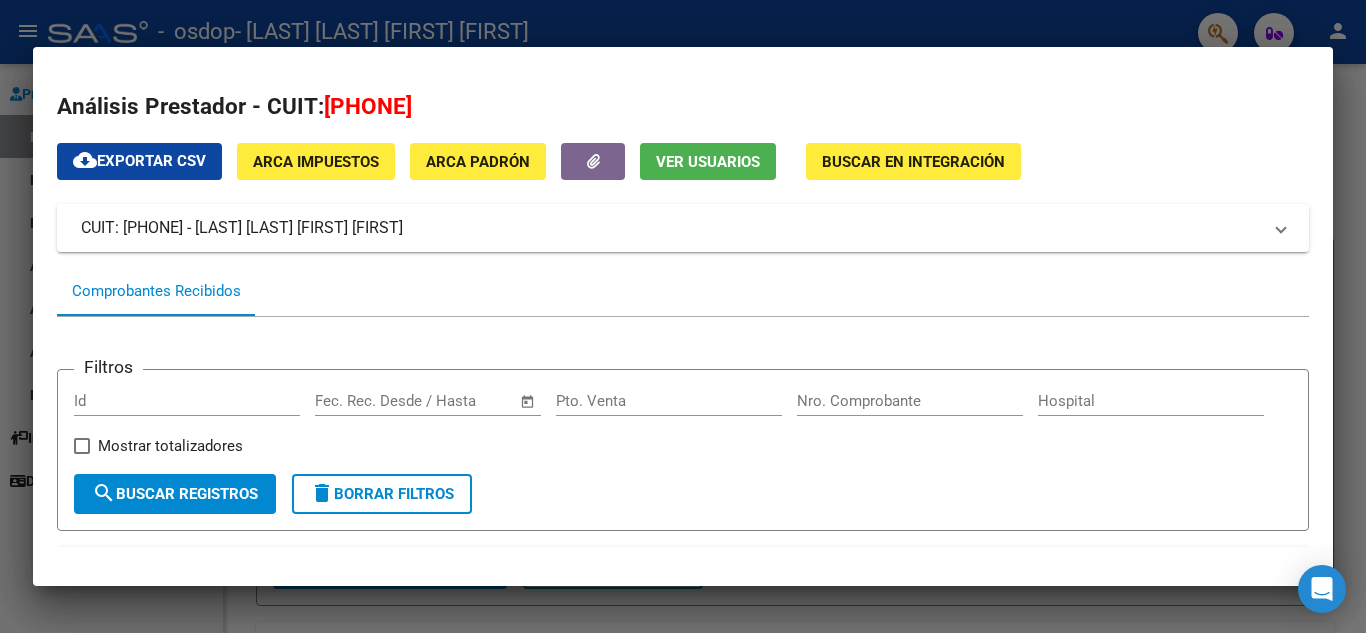 click on "Buscar en Integración" 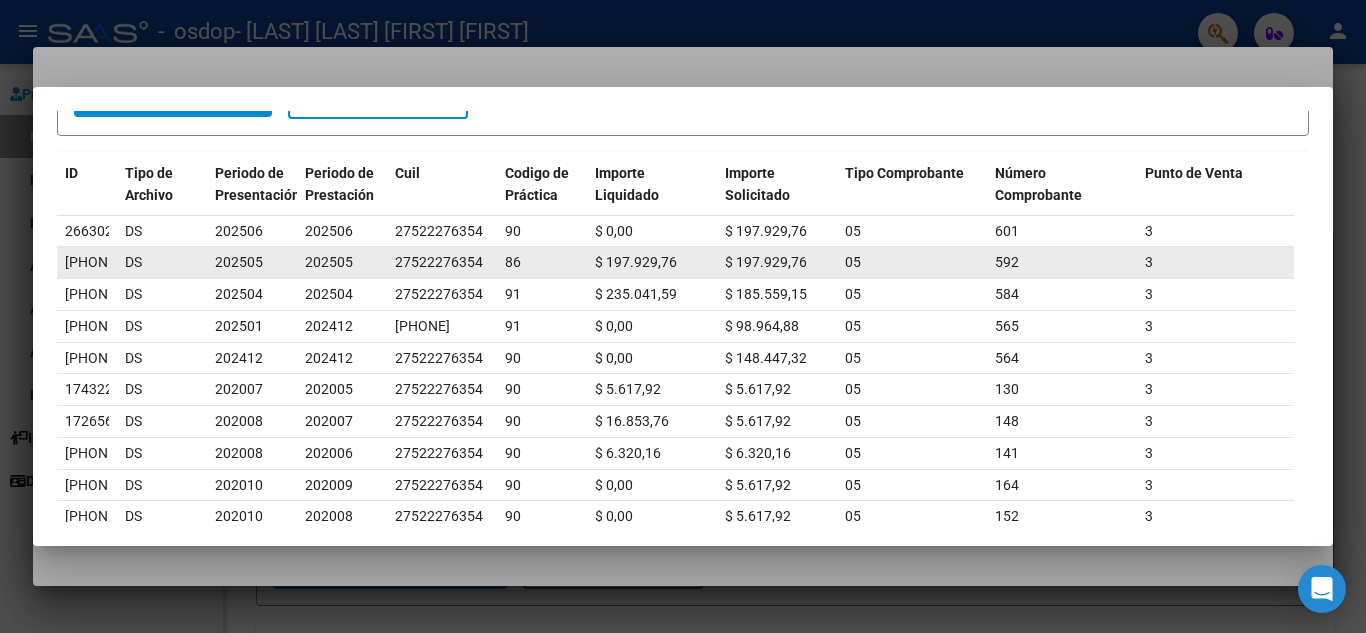 scroll, scrollTop: 0, scrollLeft: 0, axis: both 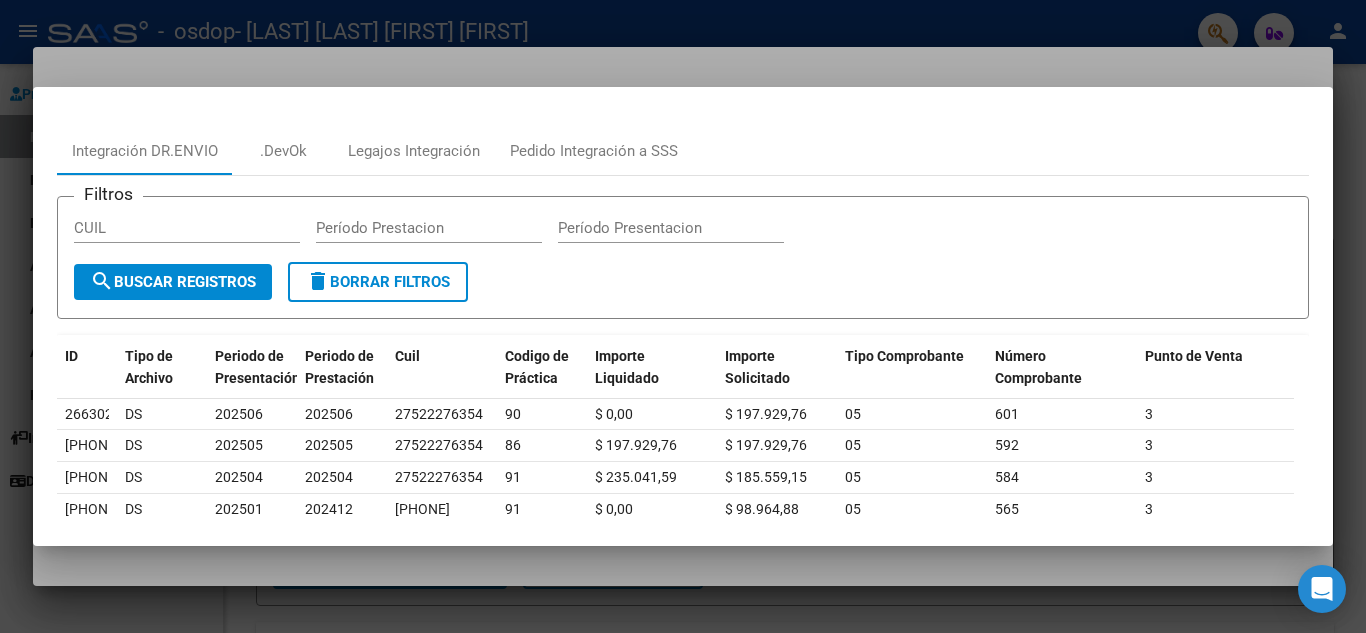 click at bounding box center (683, 316) 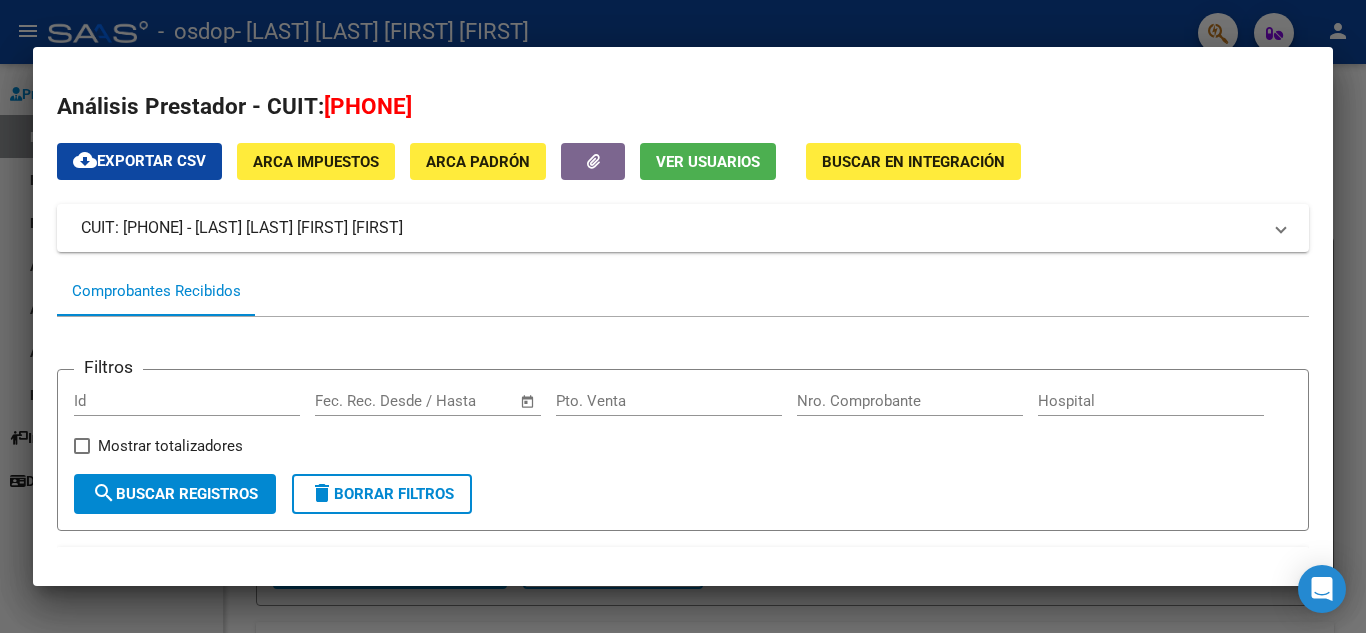 click at bounding box center (683, 316) 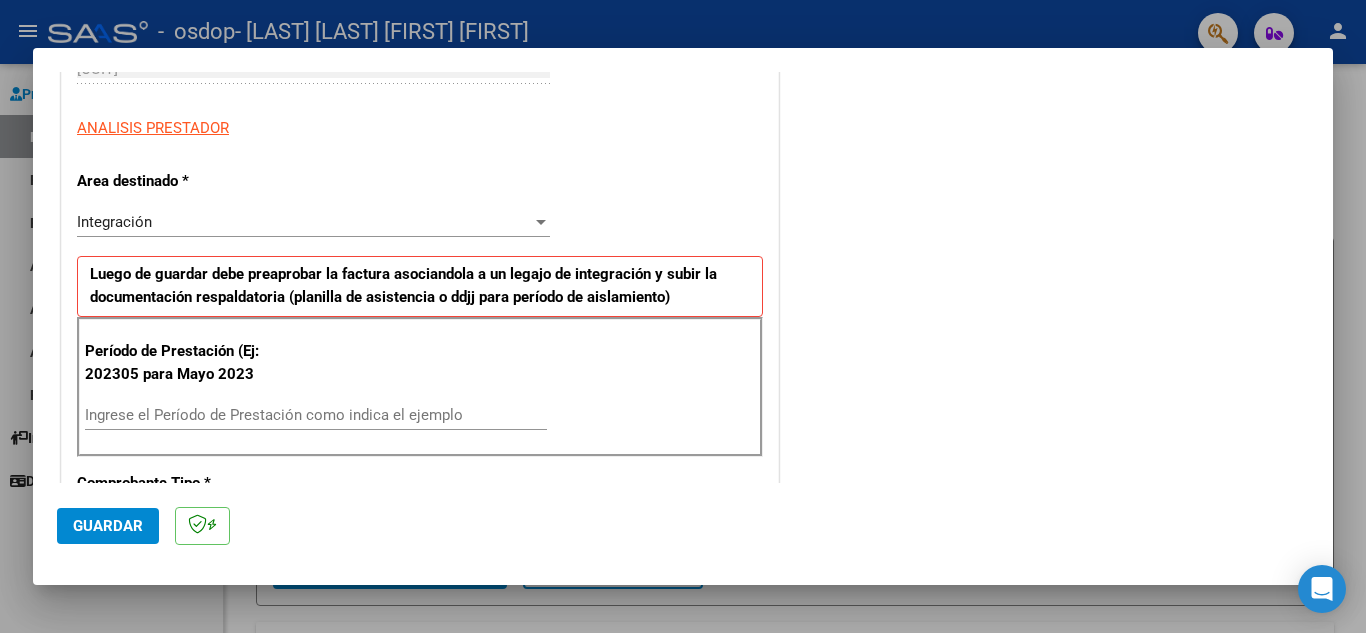 scroll, scrollTop: 400, scrollLeft: 0, axis: vertical 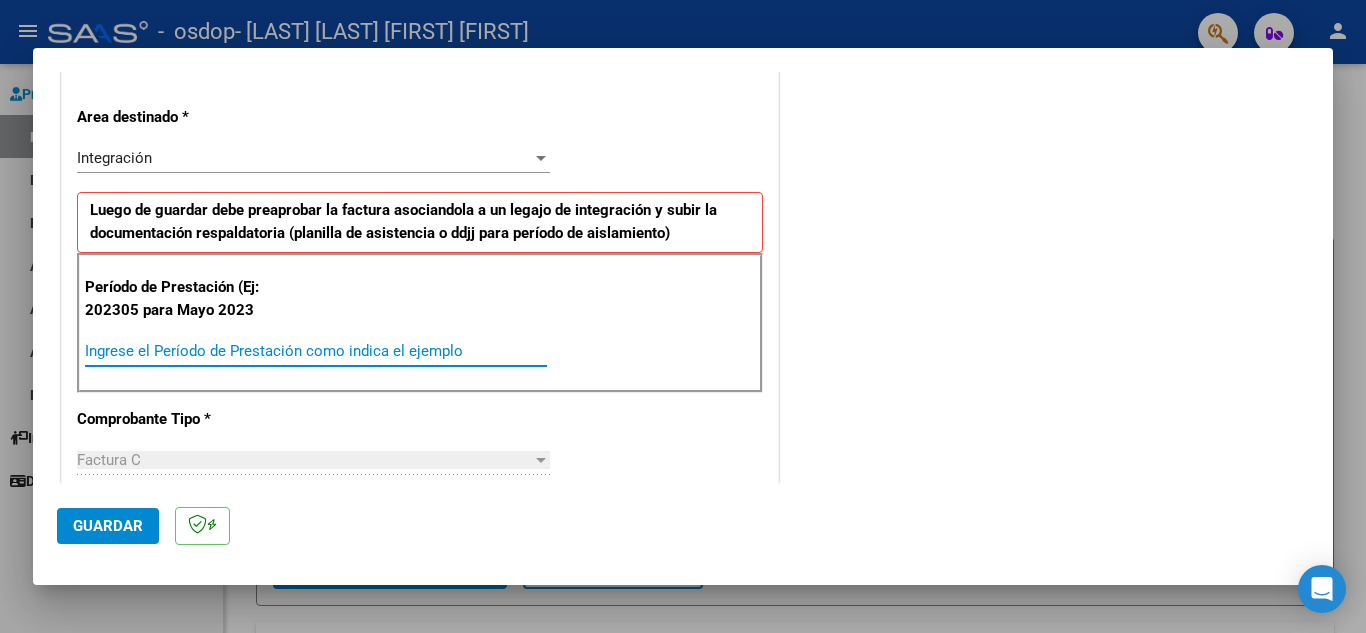 click on "Ingrese el Período de Prestación como indica el ejemplo" at bounding box center (316, 351) 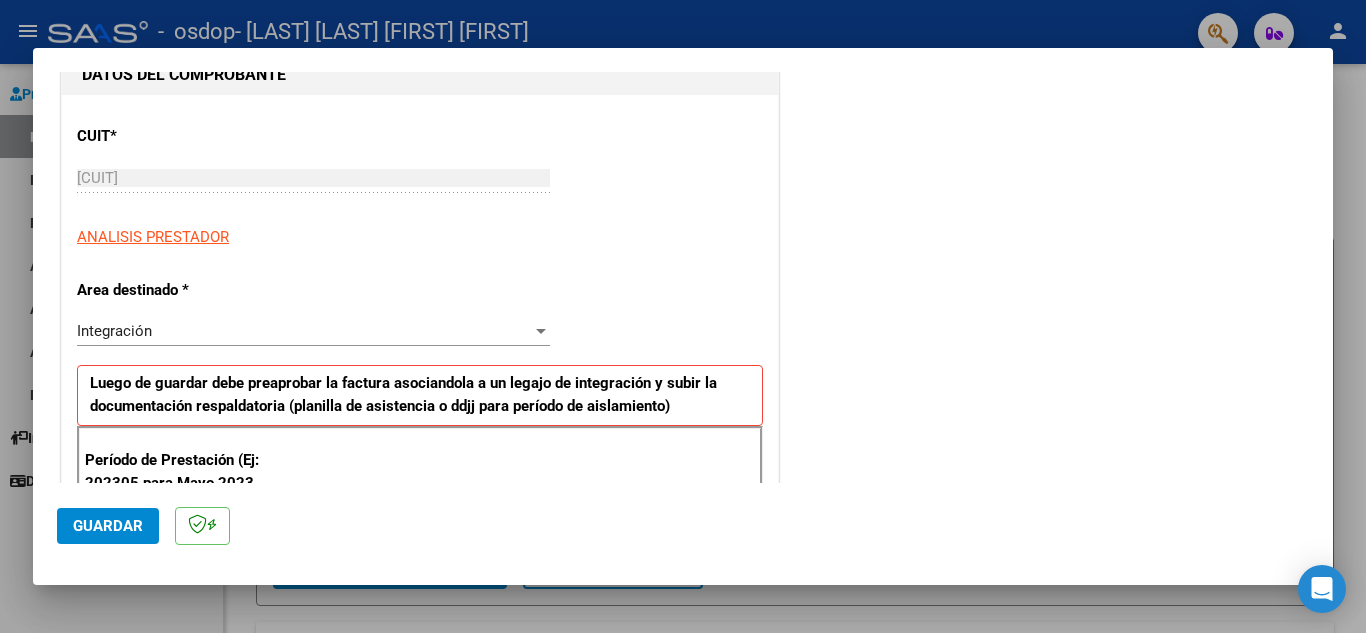 scroll, scrollTop: 0, scrollLeft: 0, axis: both 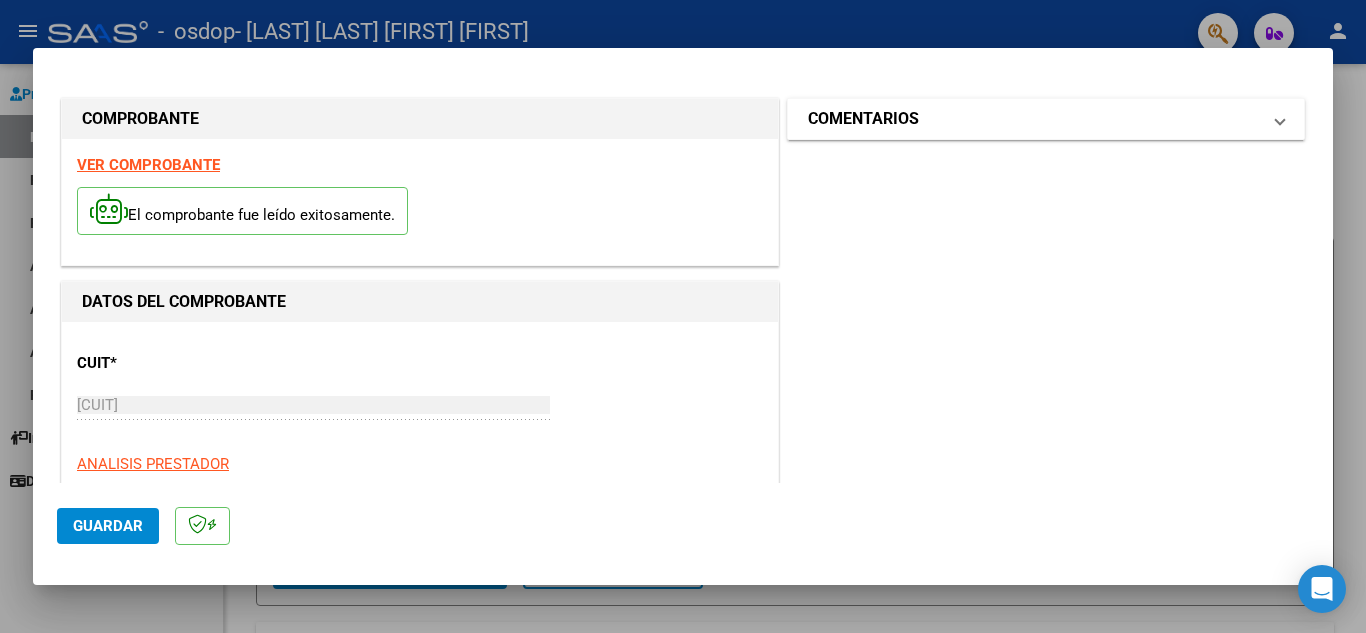 click on "COMENTARIOS" at bounding box center (863, 119) 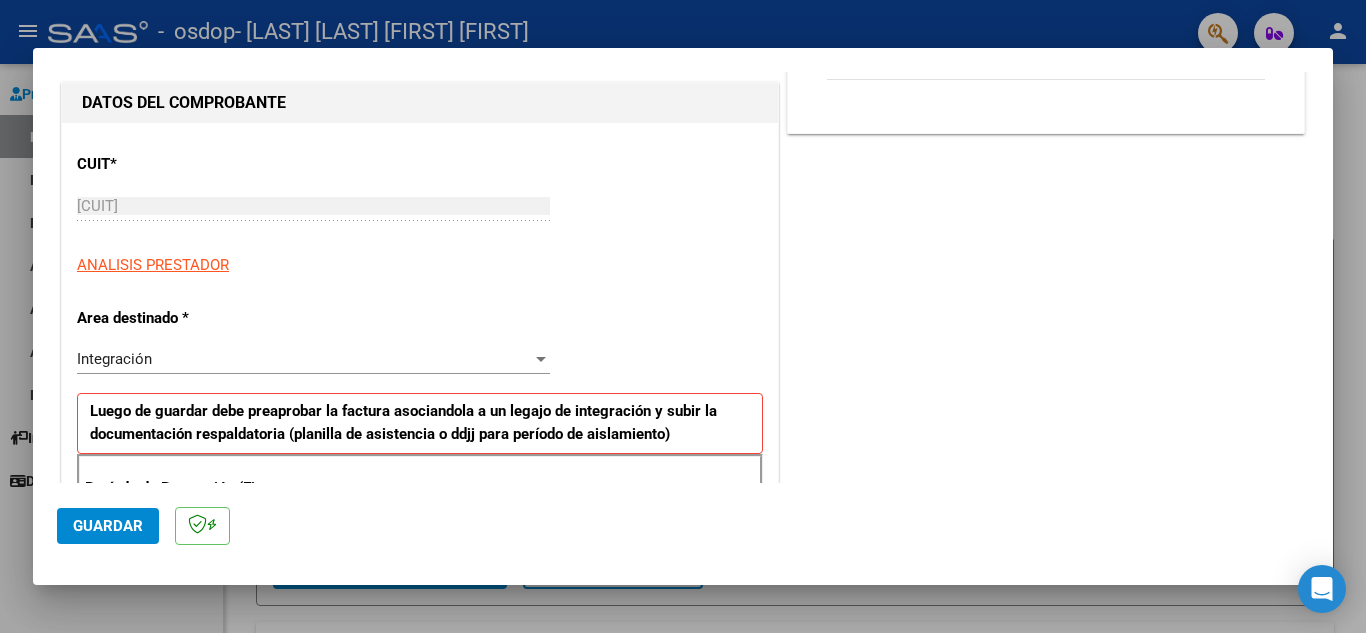 scroll, scrollTop: 200, scrollLeft: 0, axis: vertical 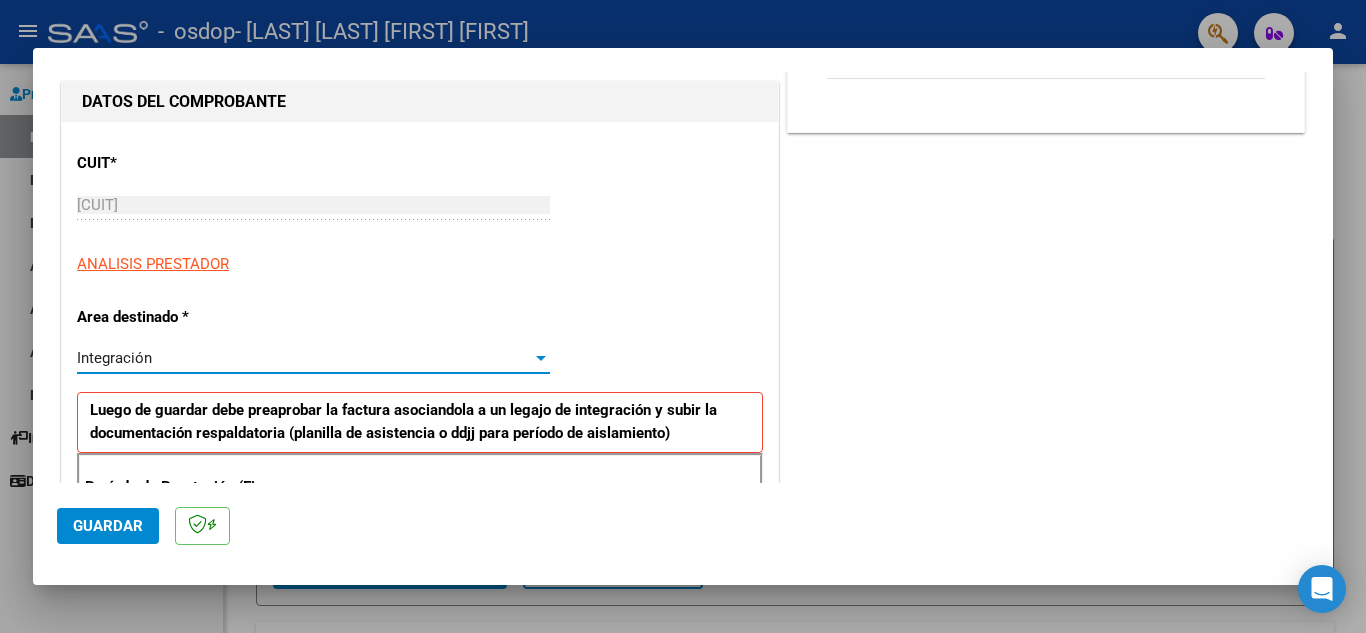 click on "Integración" at bounding box center [304, 358] 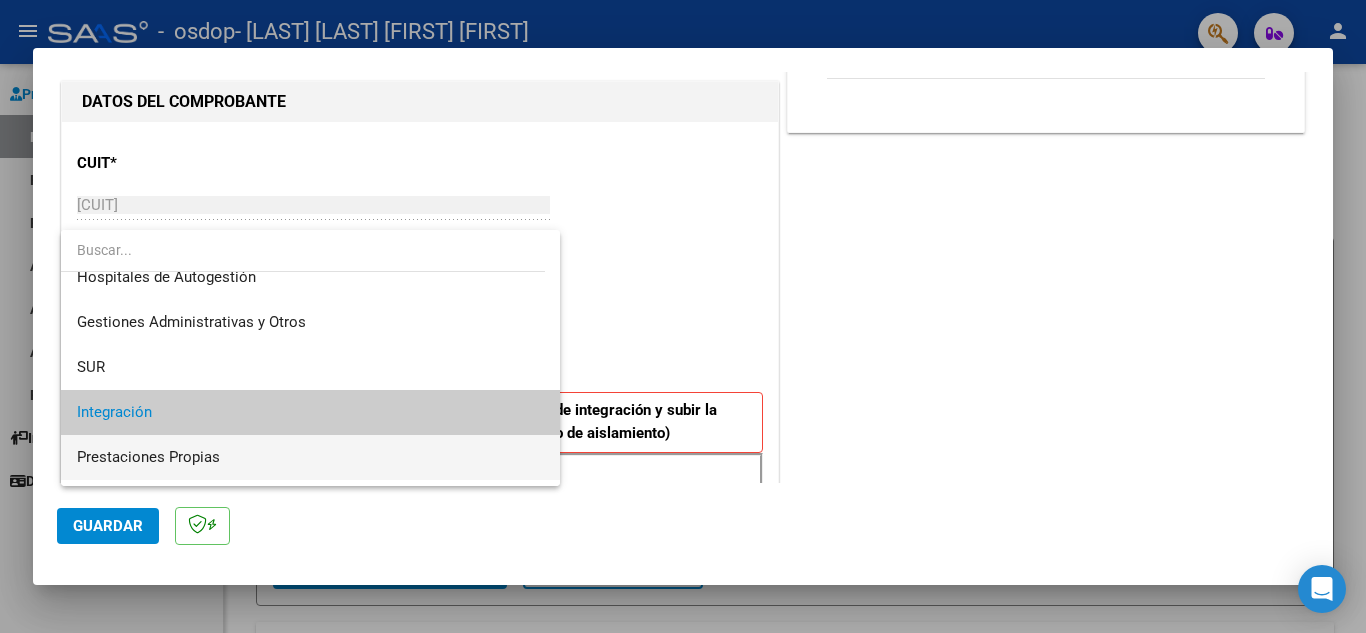scroll, scrollTop: 0, scrollLeft: 0, axis: both 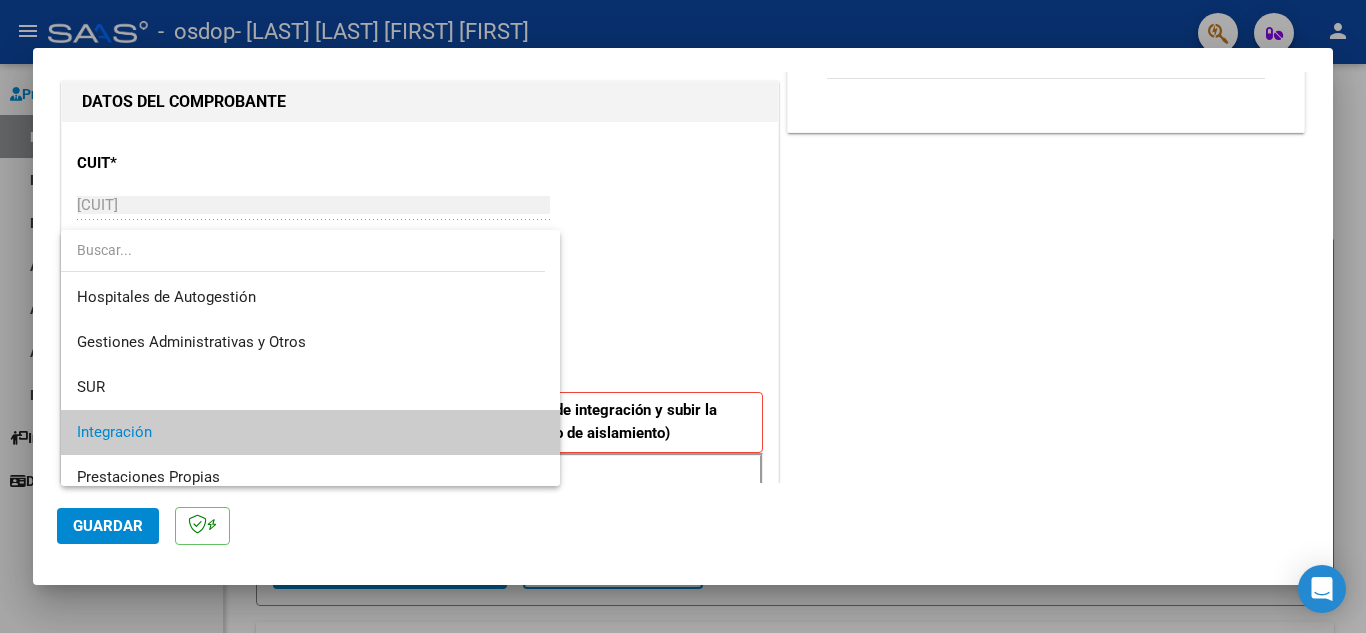 click on "Integración" at bounding box center (310, 432) 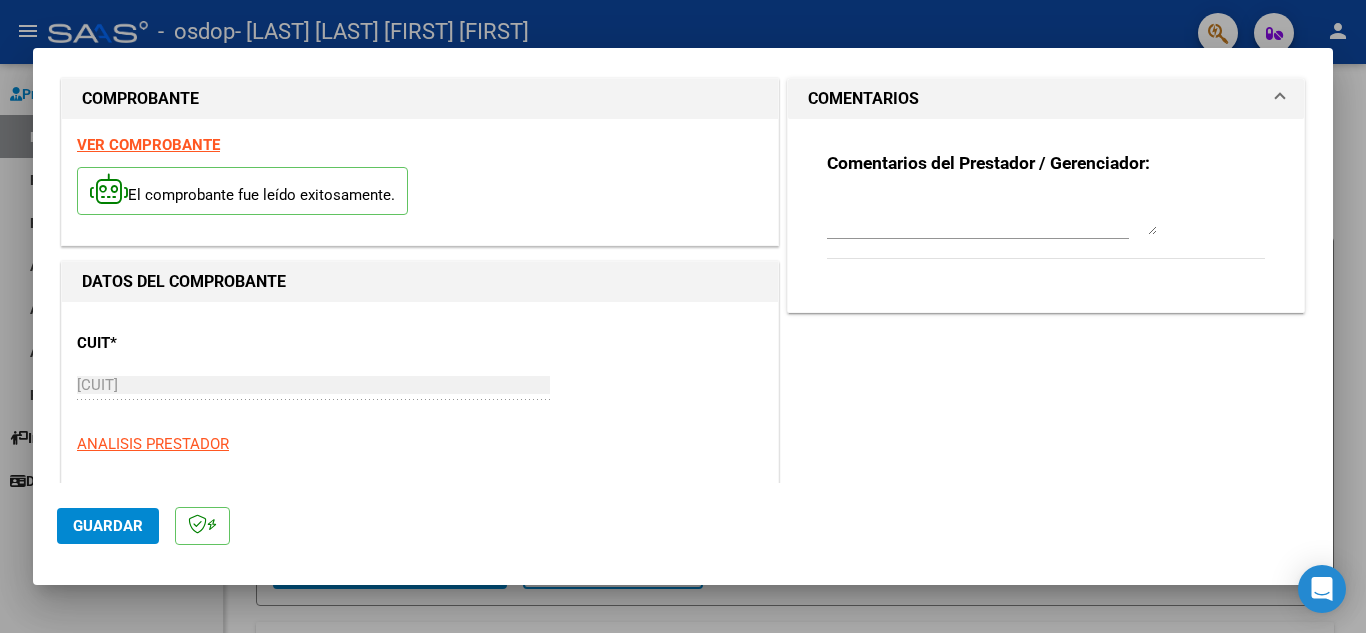 scroll, scrollTop: 0, scrollLeft: 0, axis: both 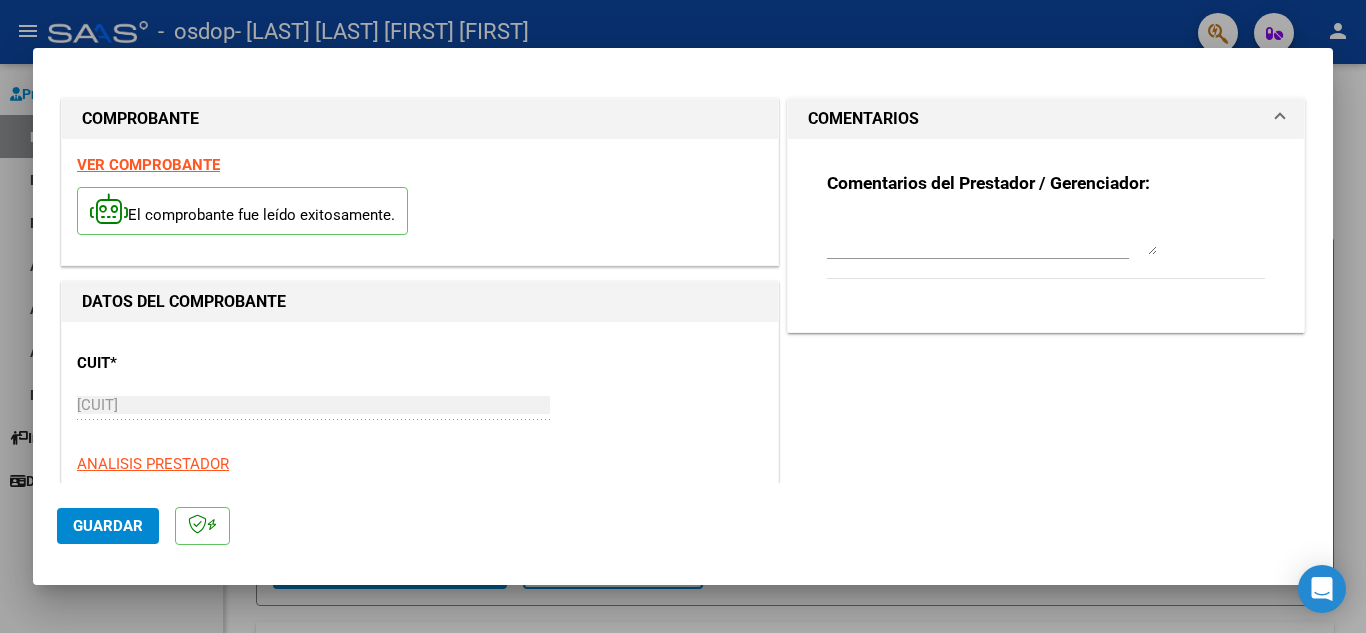 click at bounding box center (683, 316) 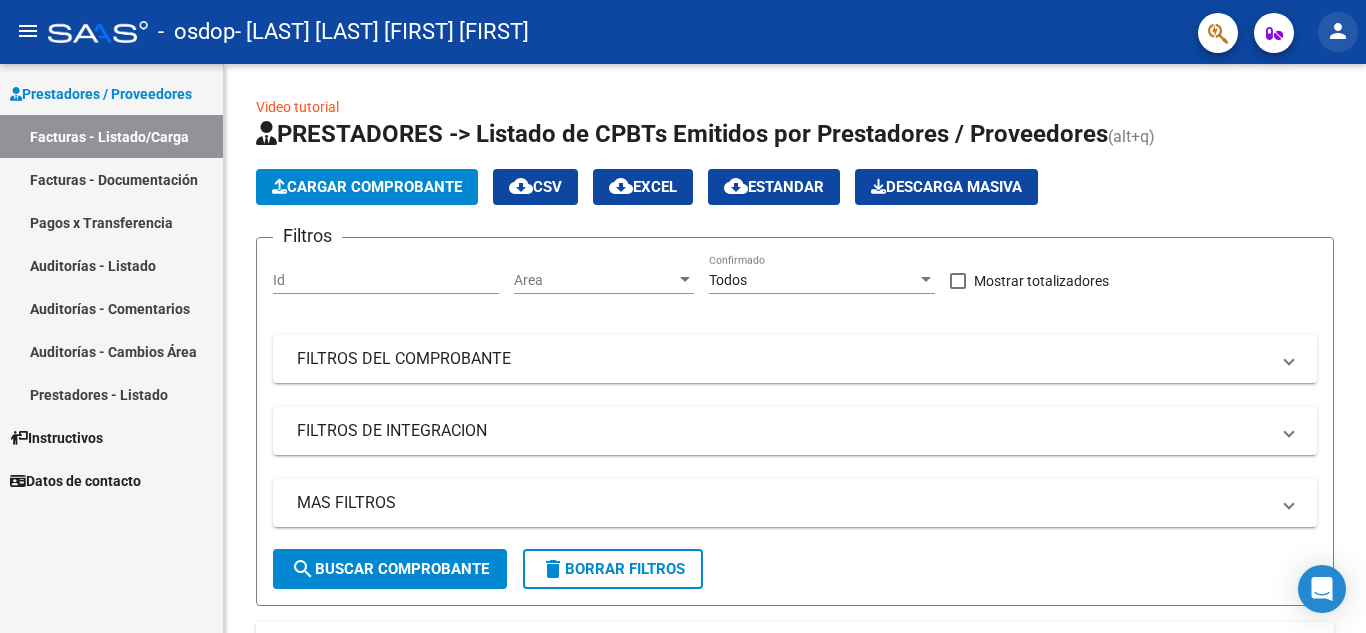 click on "person" 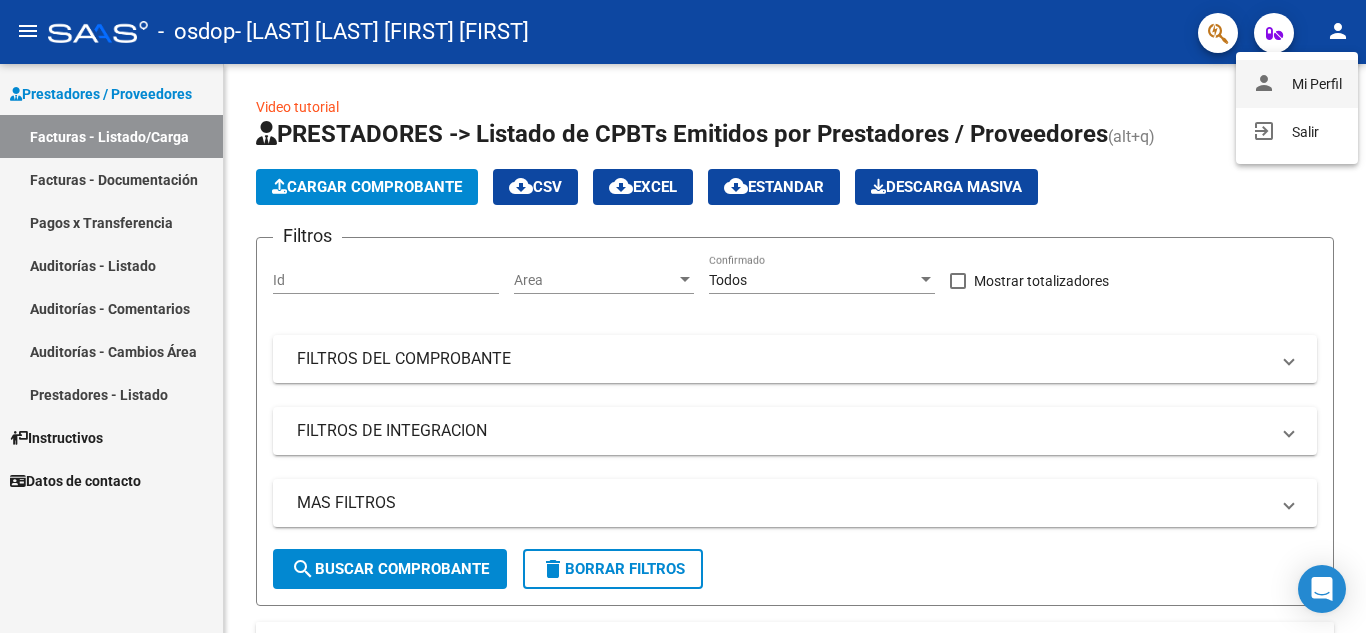click on "person  Mi Perfil" at bounding box center (1297, 84) 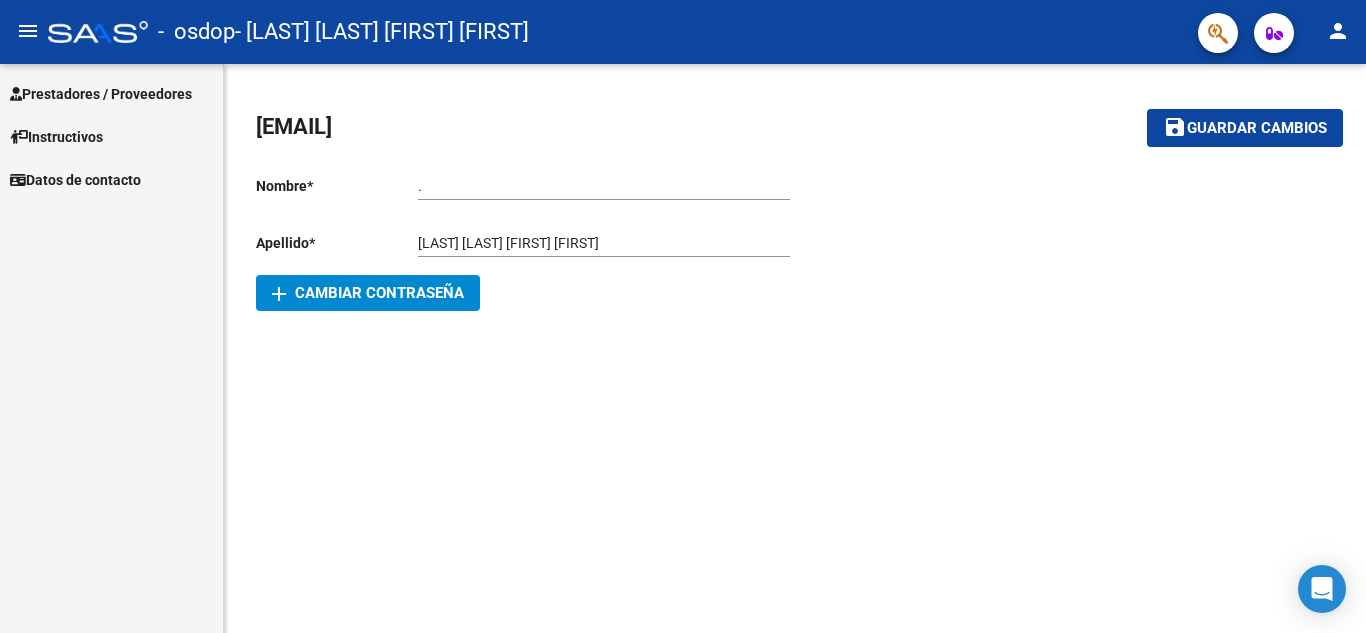 click on "add  Cambiar Contraseña" 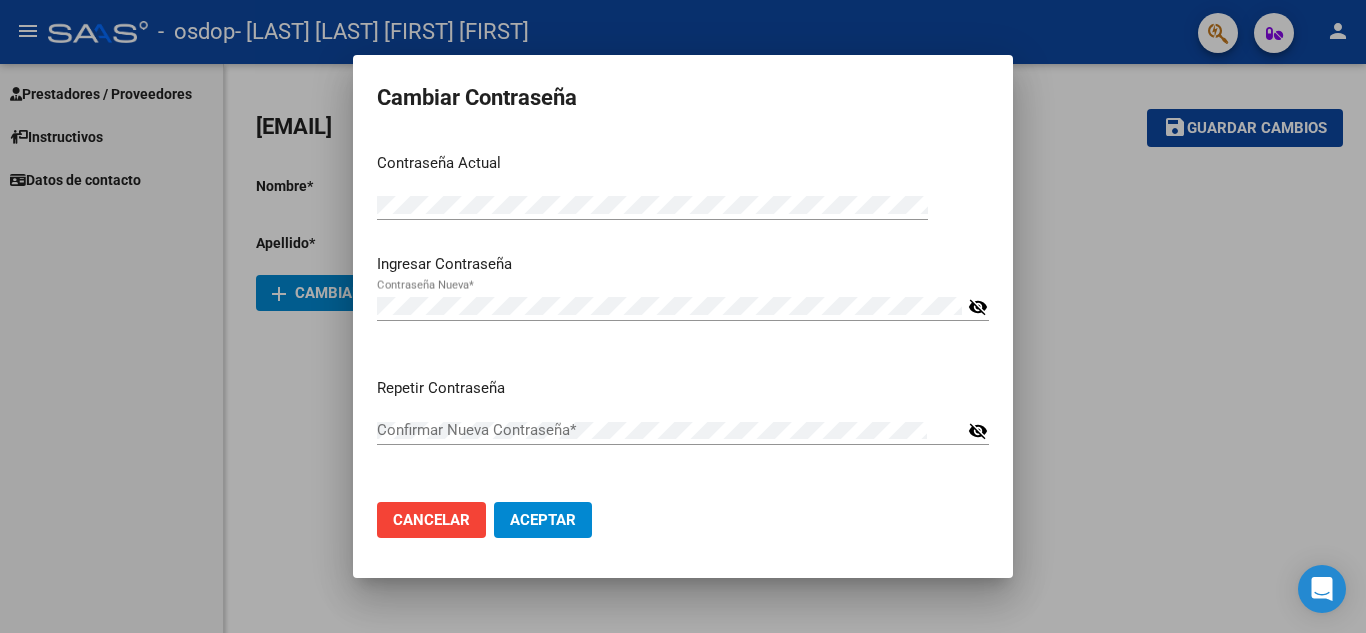 type 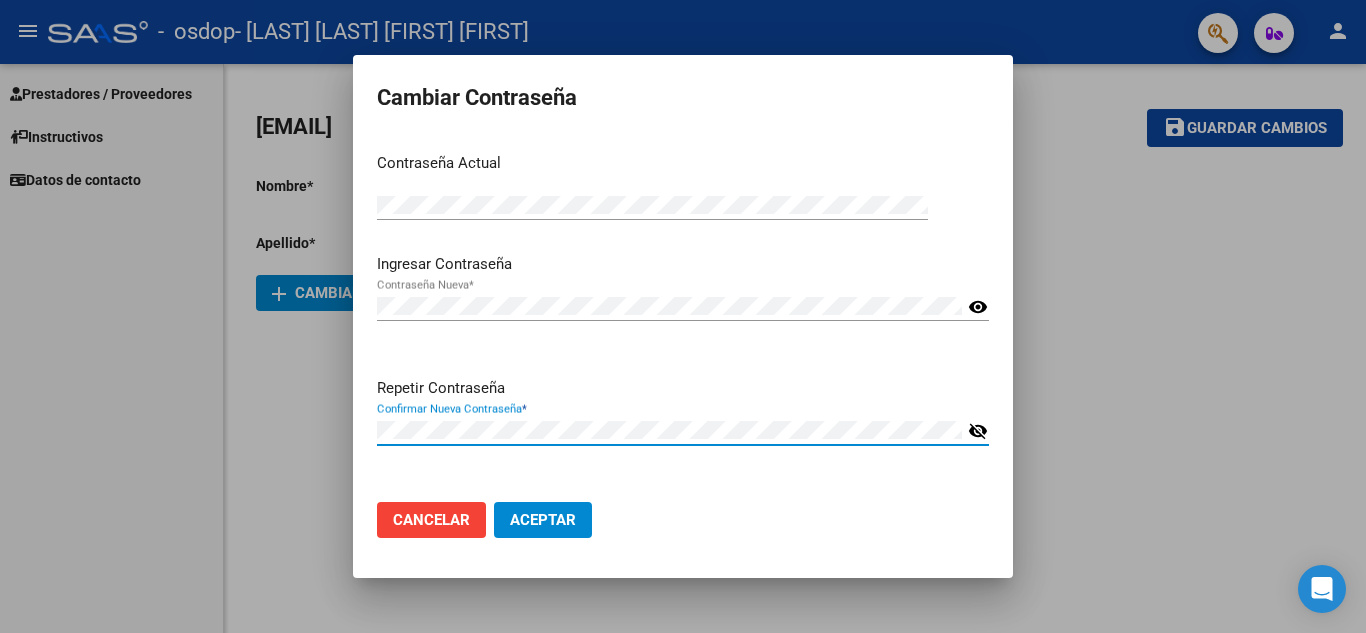 click on "visibility_off" at bounding box center [978, 431] 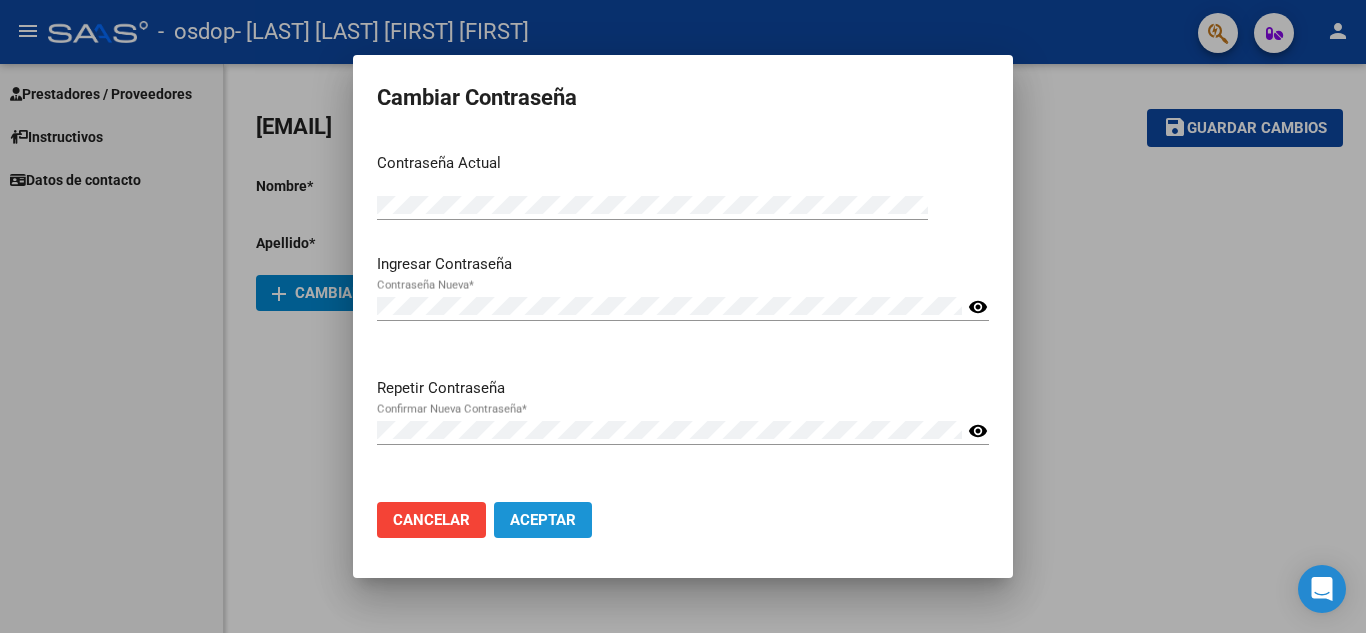 click on "Aceptar" 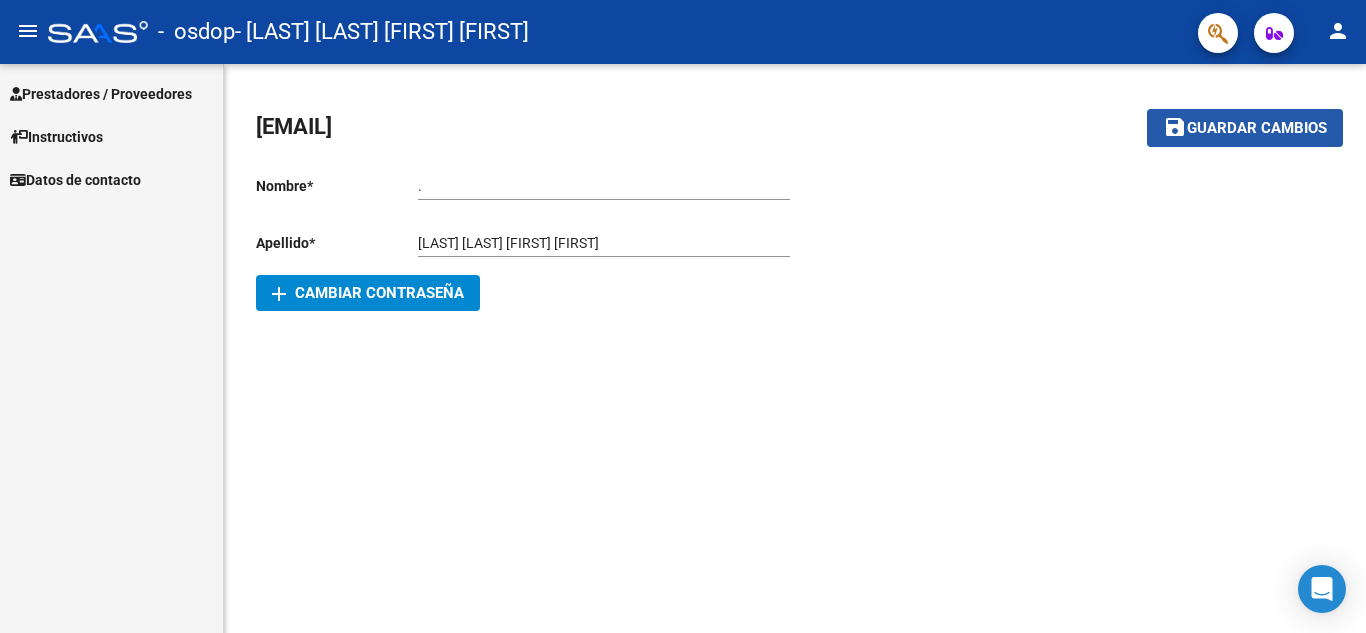 click on "Guardar cambios" 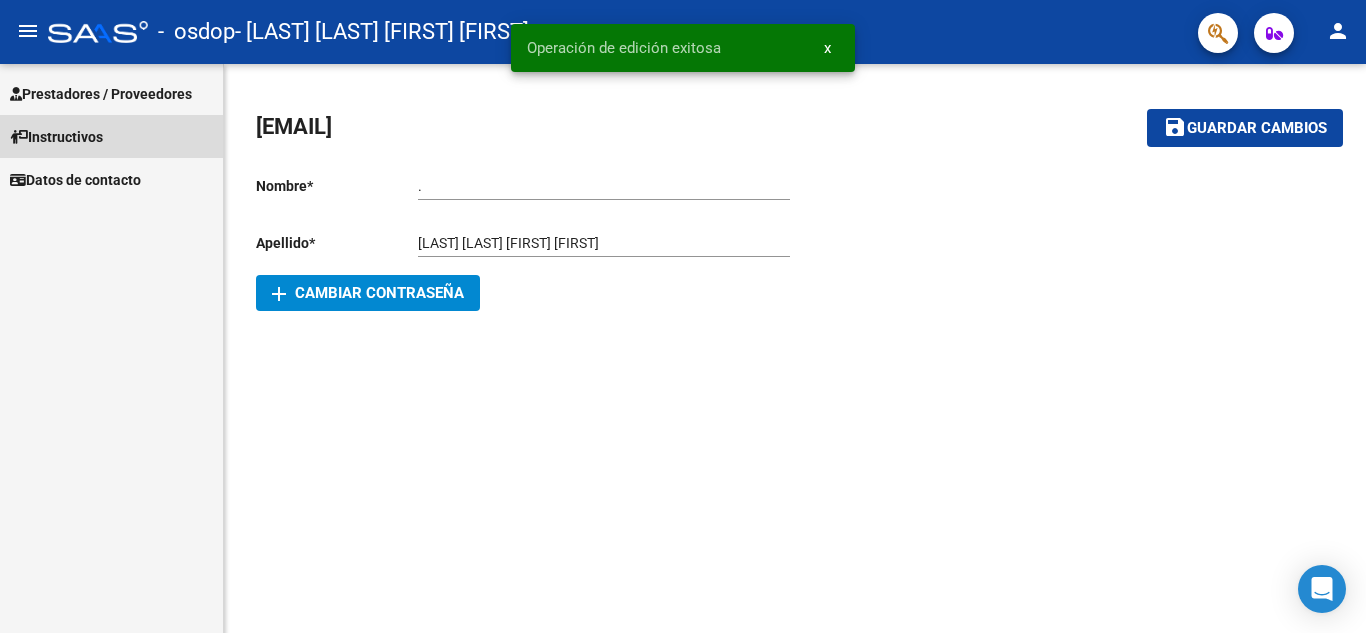 click on "Instructivos" at bounding box center (56, 137) 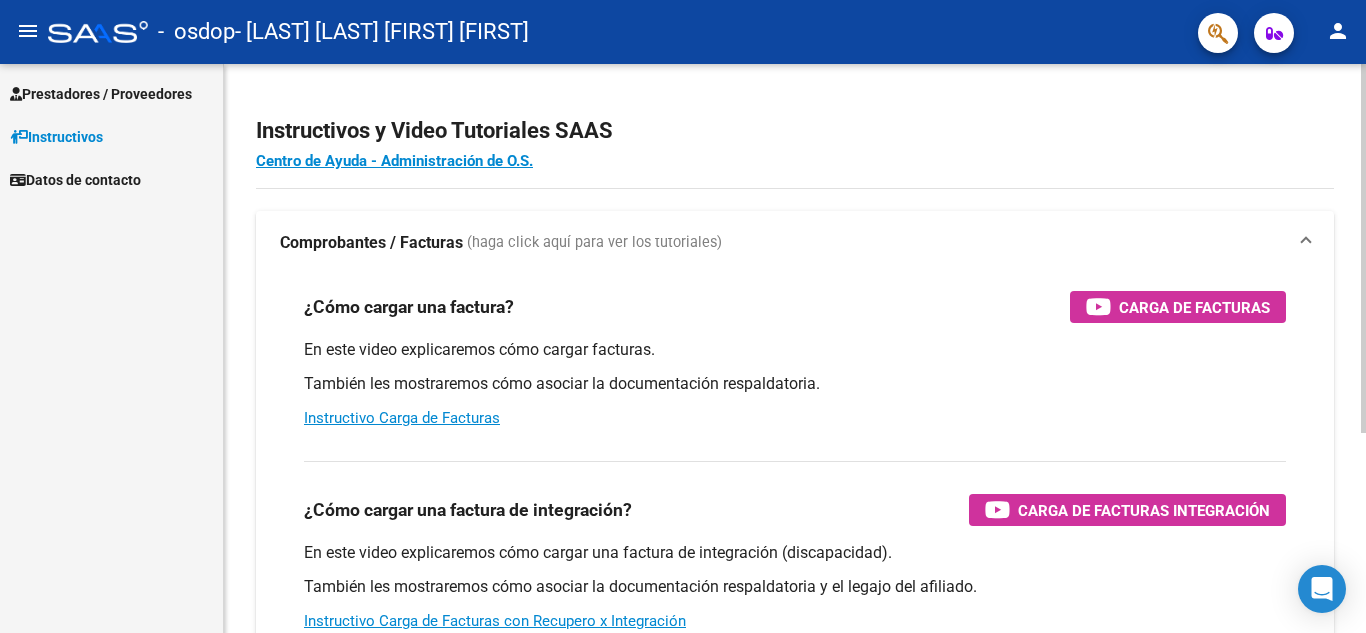 scroll, scrollTop: 100, scrollLeft: 0, axis: vertical 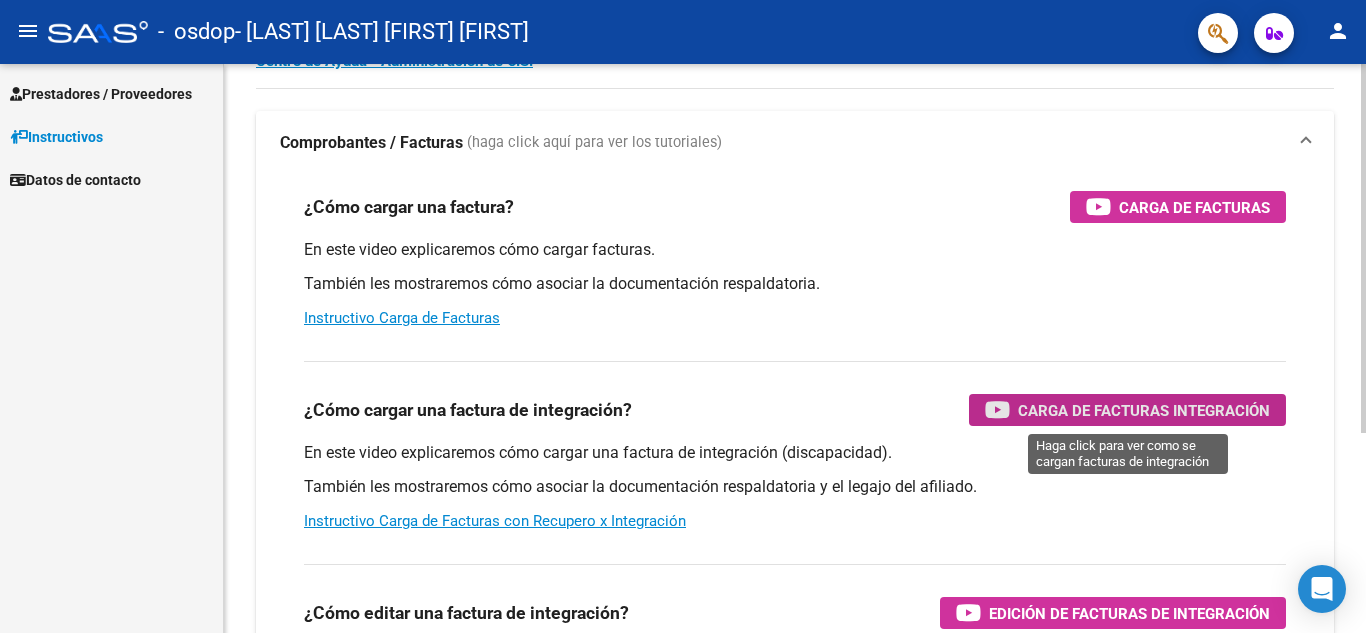 click on "Carga de Facturas Integración" at bounding box center [1144, 410] 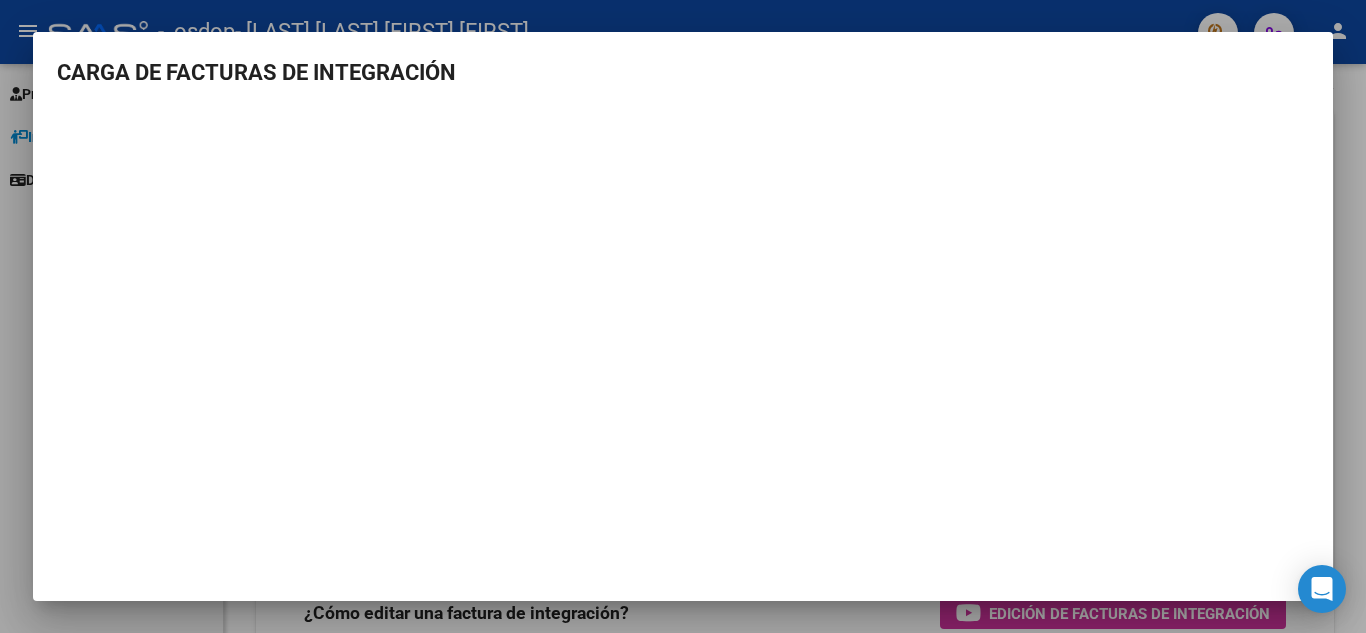 click at bounding box center (683, 316) 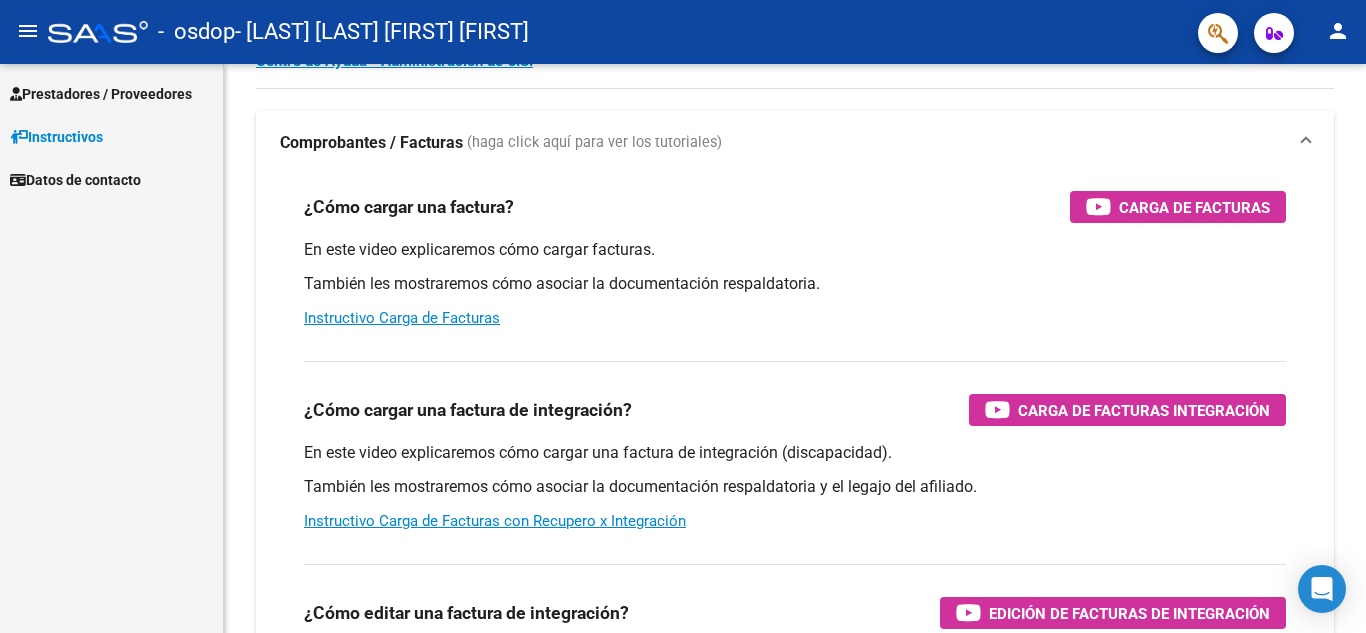 click on "Prestadores / Proveedores" at bounding box center [101, 94] 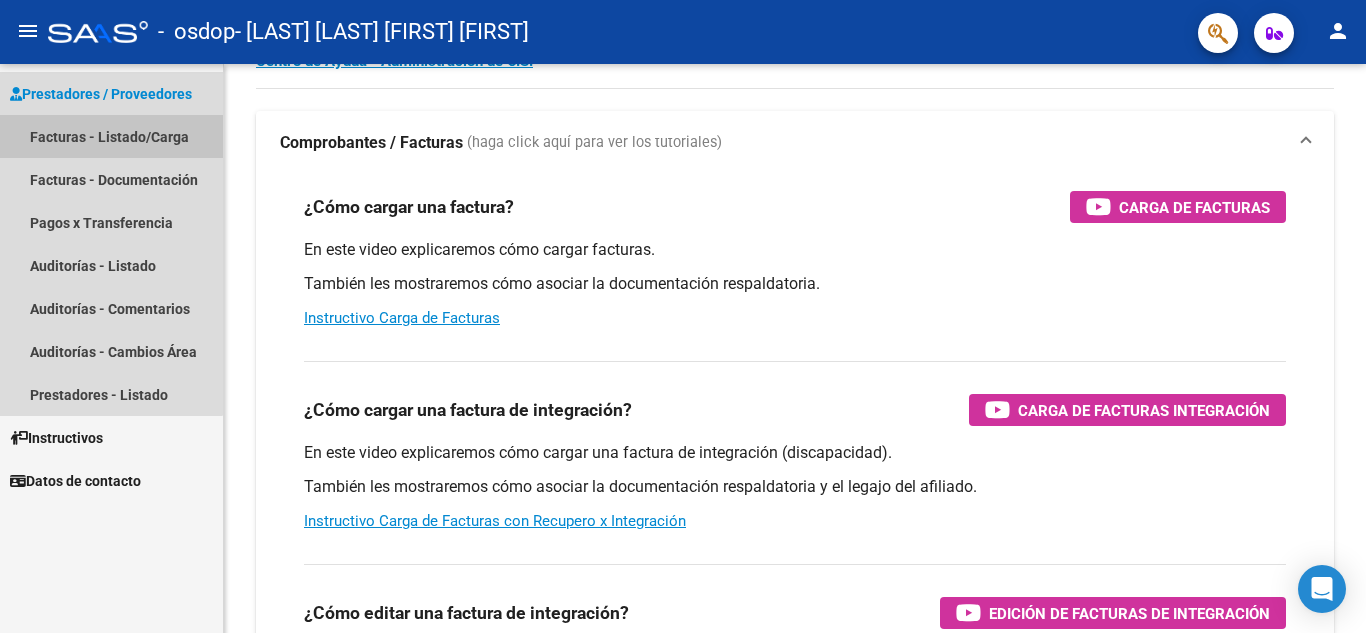 click on "Facturas - Listado/Carga" at bounding box center [111, 136] 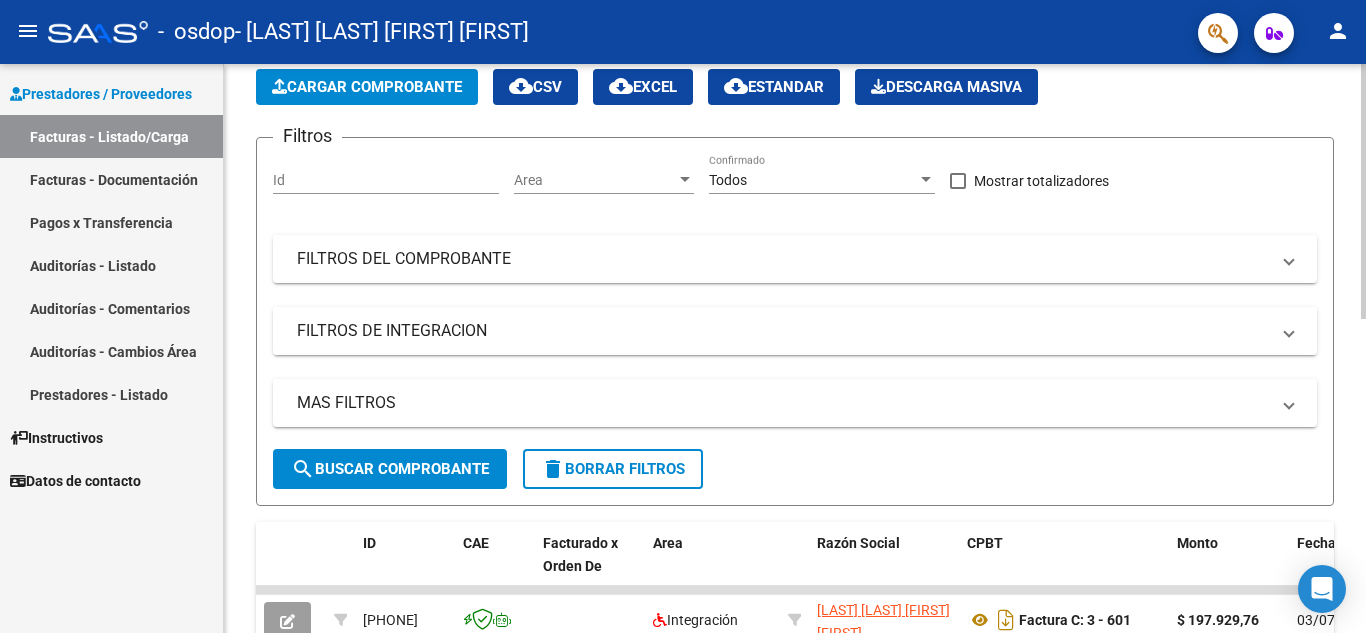 scroll, scrollTop: 0, scrollLeft: 0, axis: both 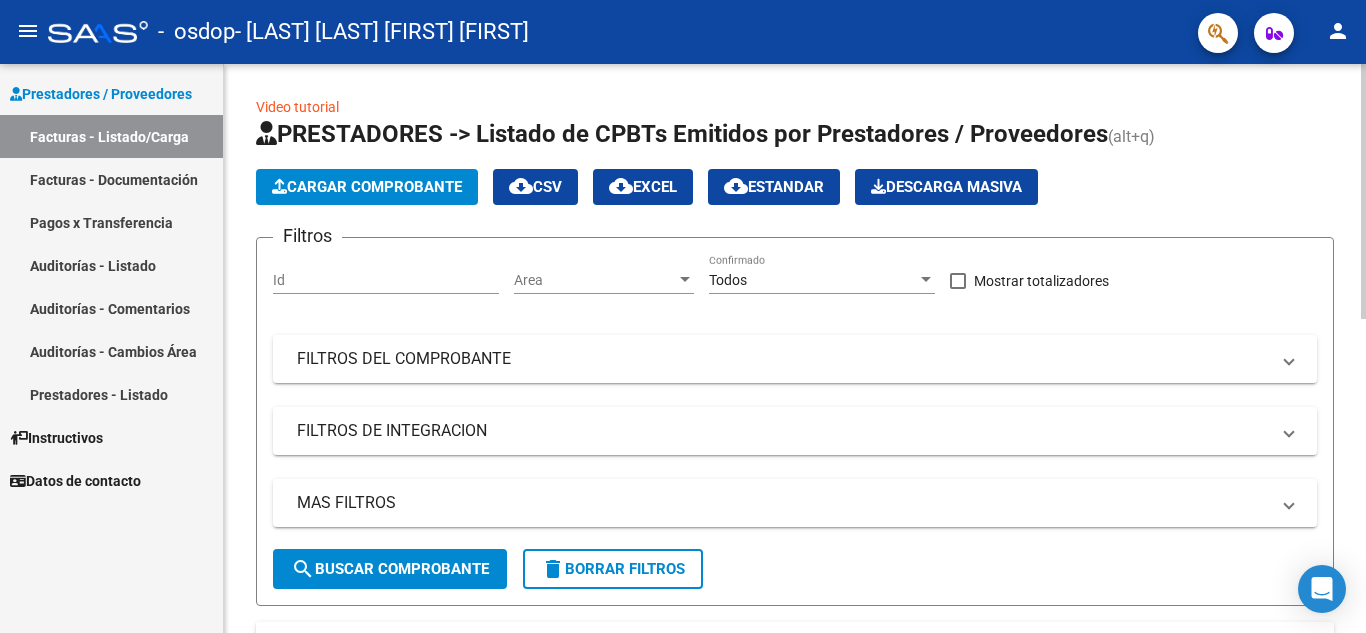 click on "Cargar Comprobante" 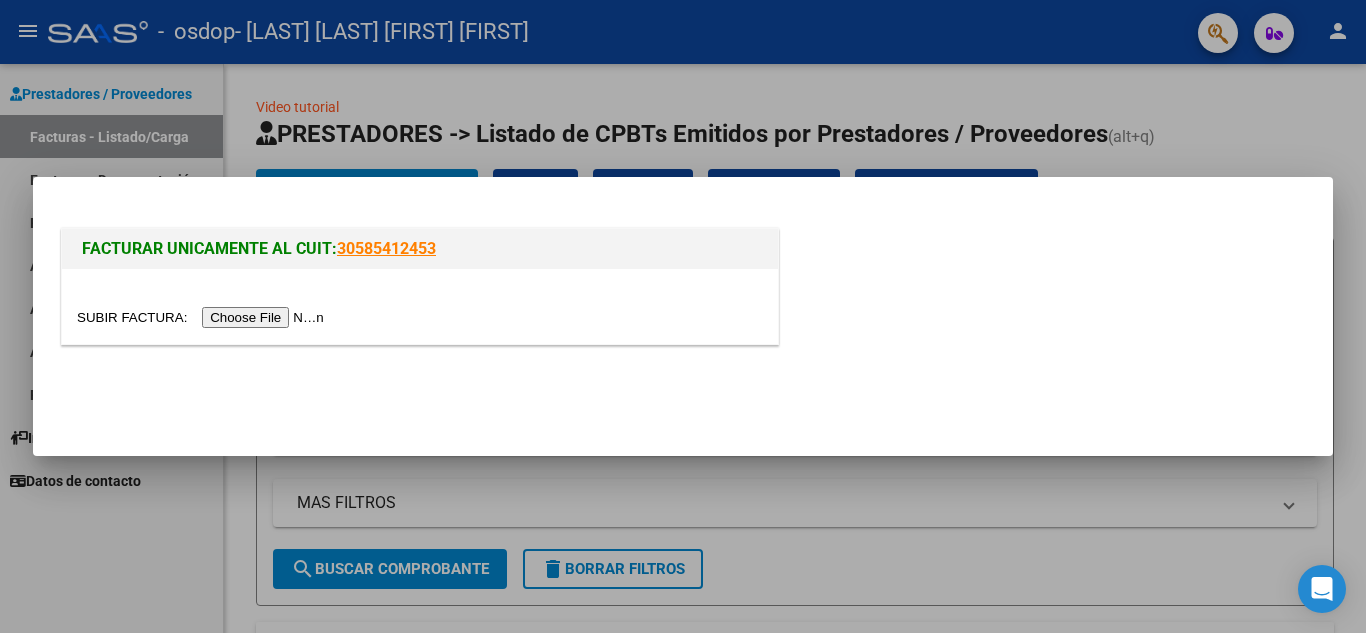 click at bounding box center [203, 317] 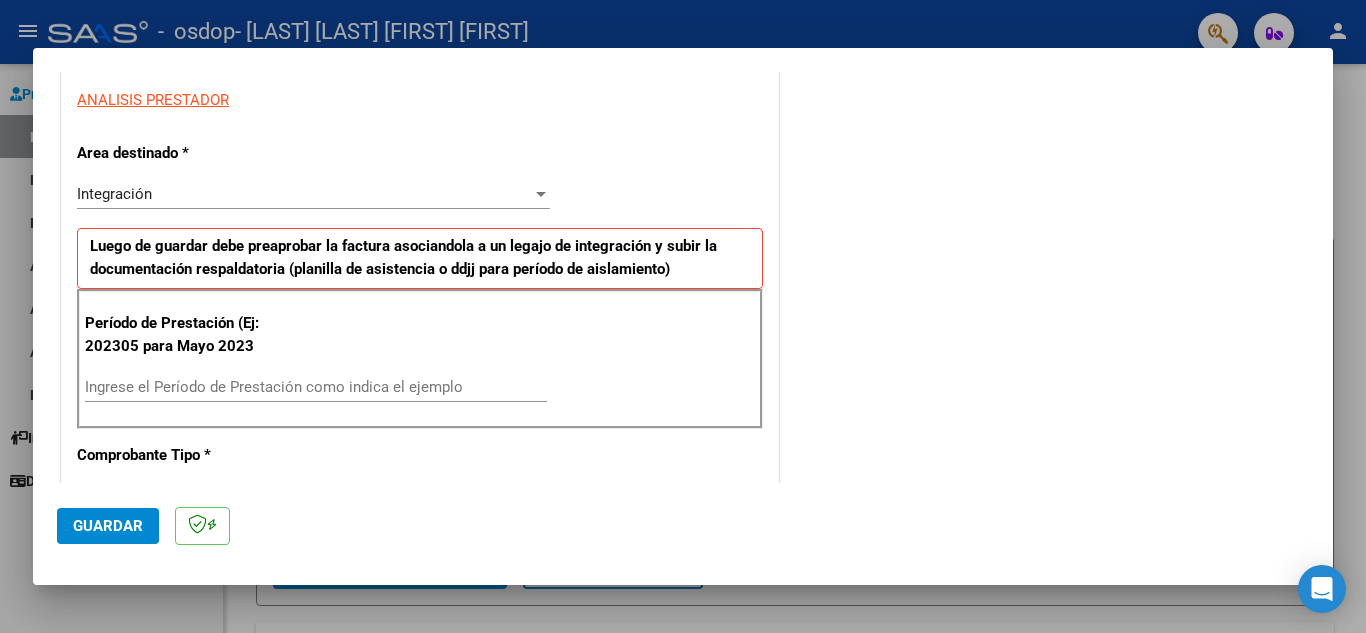 scroll, scrollTop: 400, scrollLeft: 0, axis: vertical 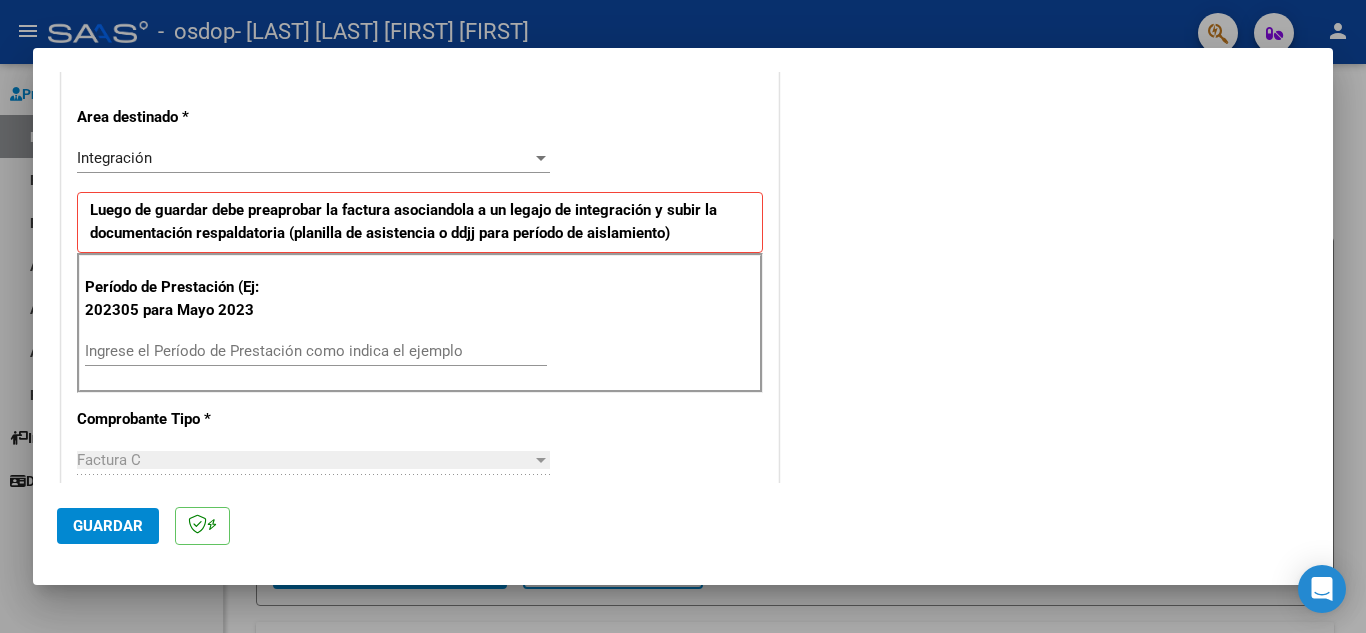 click on "Ingrese el Período de Prestación como indica el ejemplo" at bounding box center [316, 351] 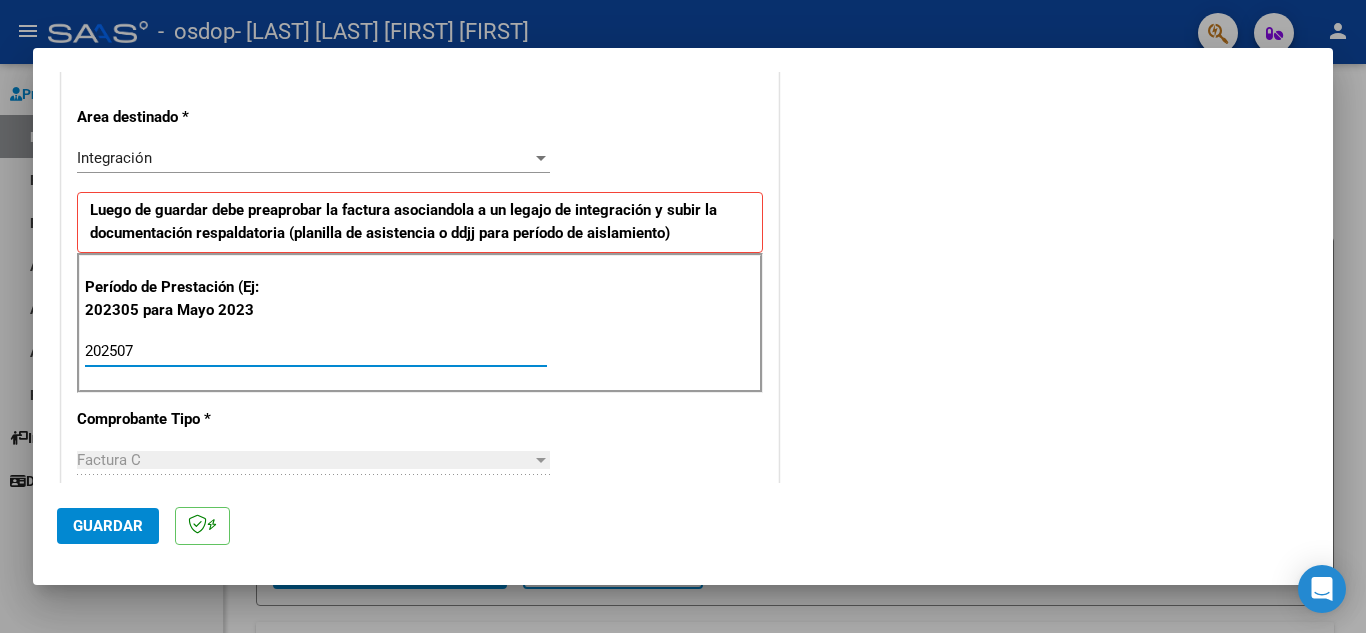 type on "202507" 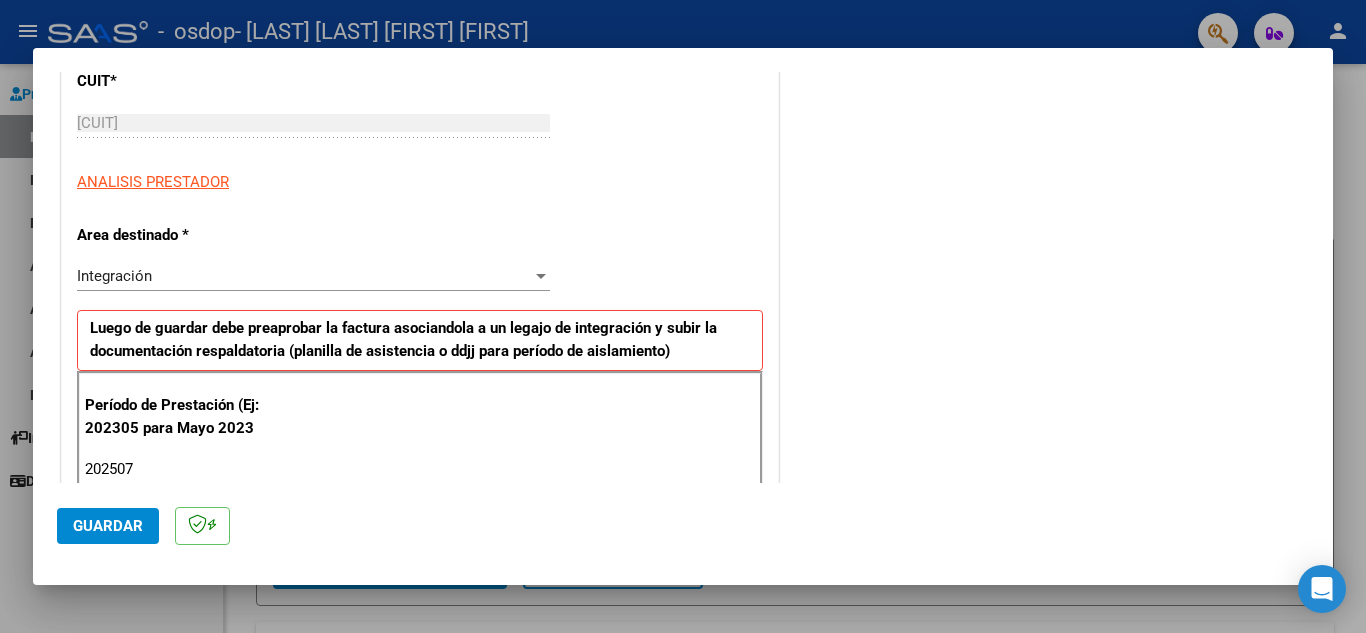 scroll, scrollTop: 0, scrollLeft: 0, axis: both 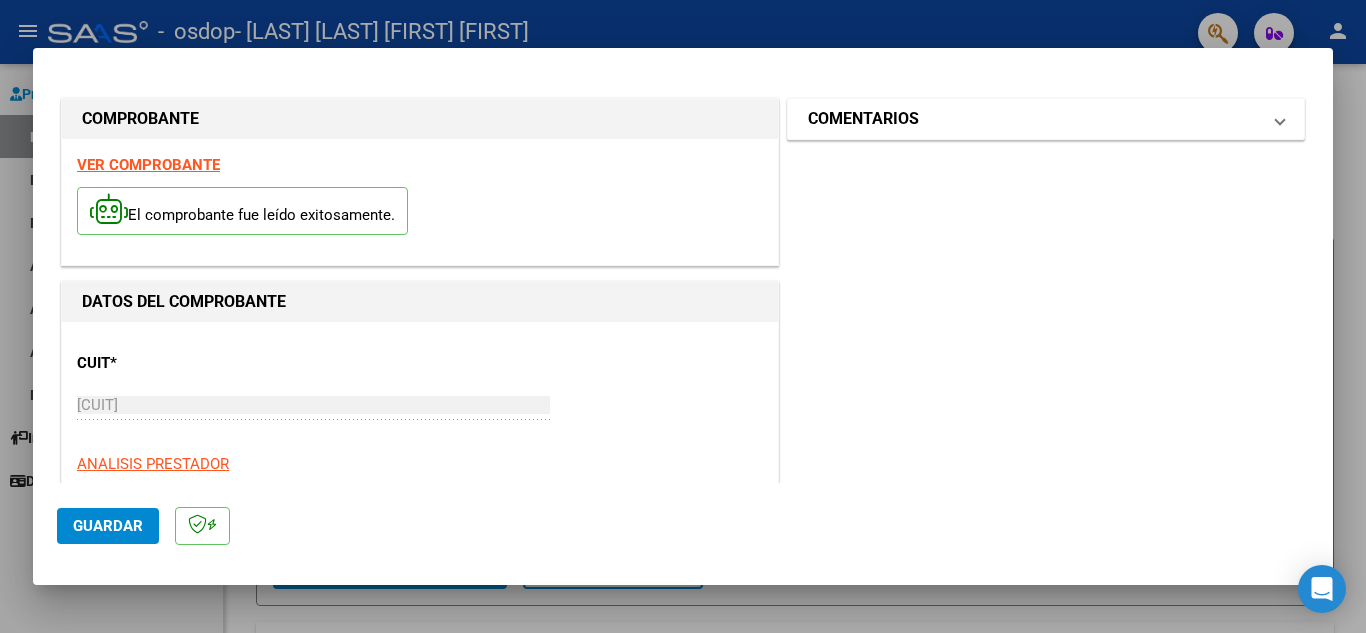 click on "COMENTARIOS" at bounding box center [863, 119] 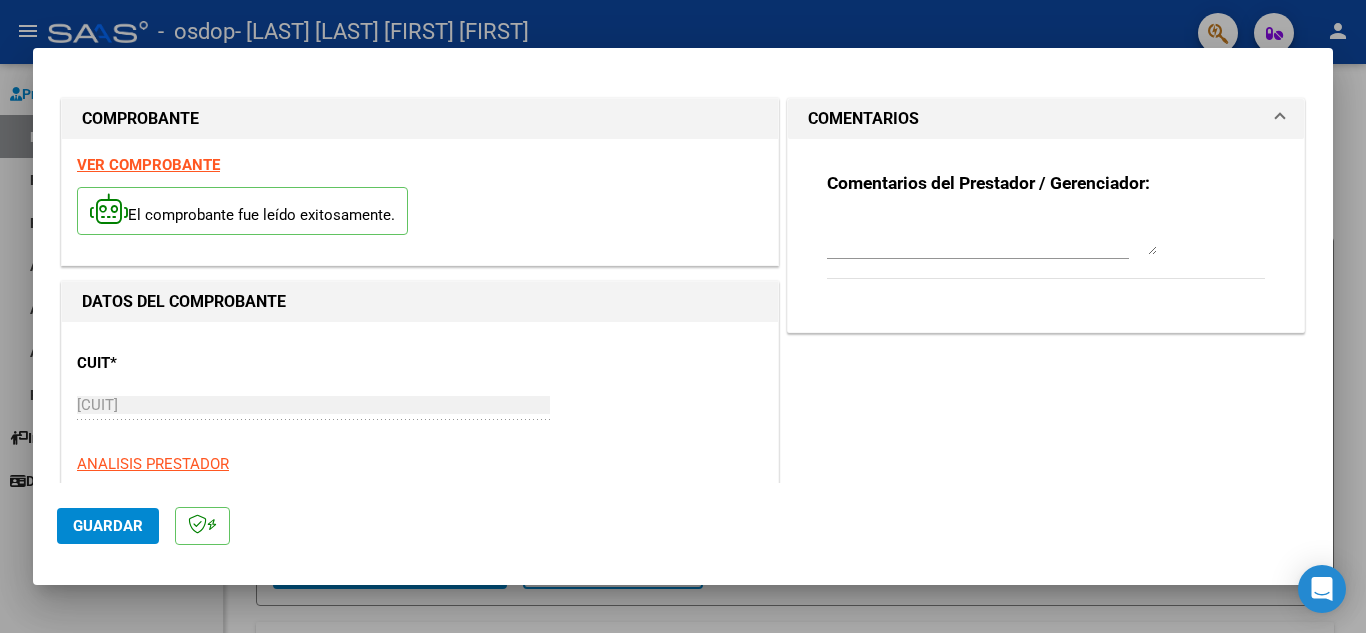 click on "COMENTARIOS" at bounding box center (863, 119) 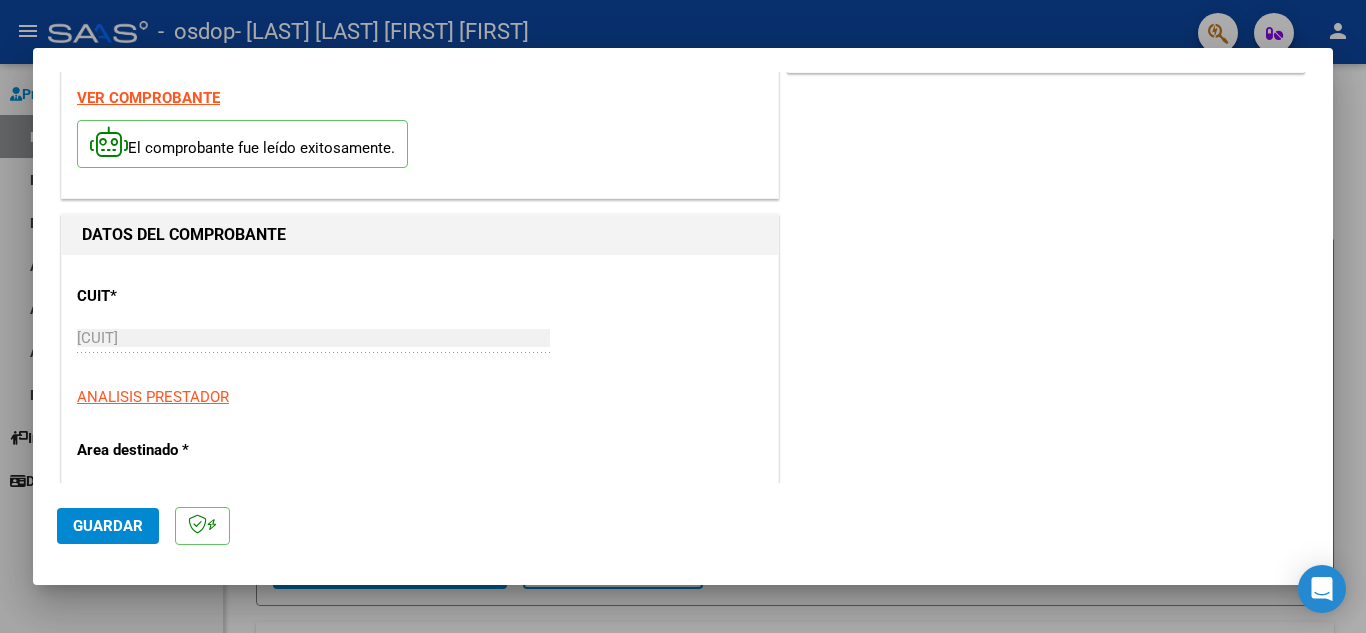 scroll, scrollTop: 100, scrollLeft: 0, axis: vertical 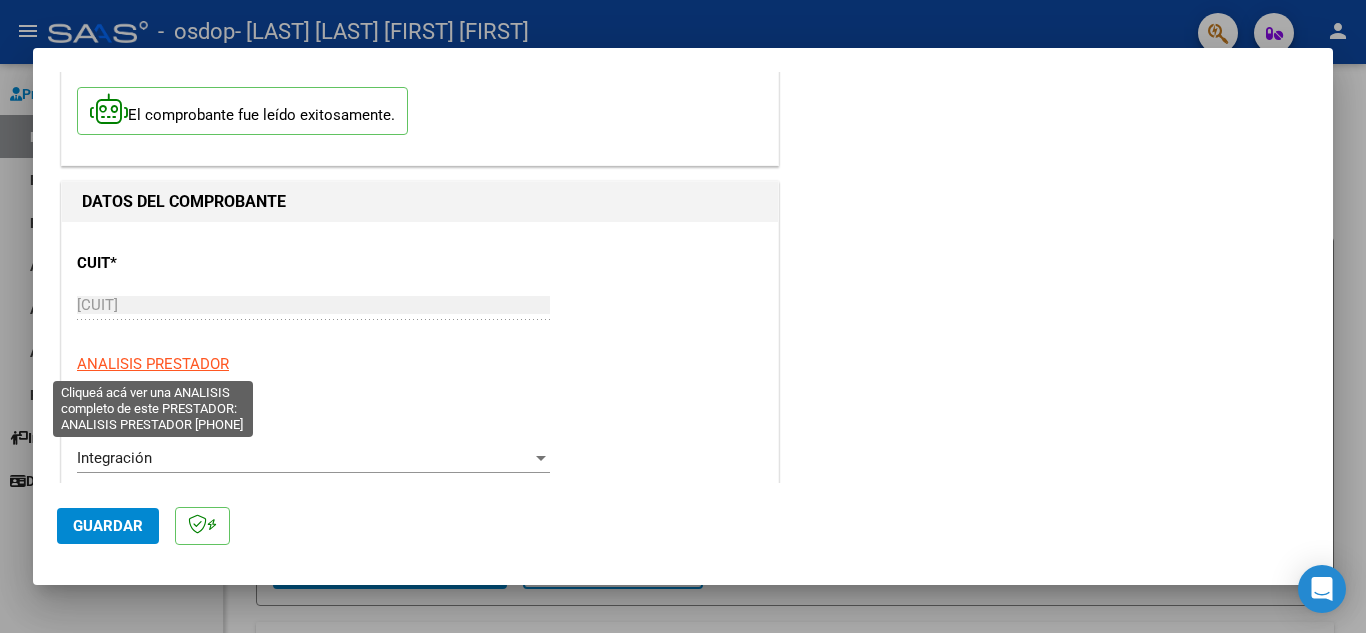 click on "ANALISIS PRESTADOR" at bounding box center [153, 364] 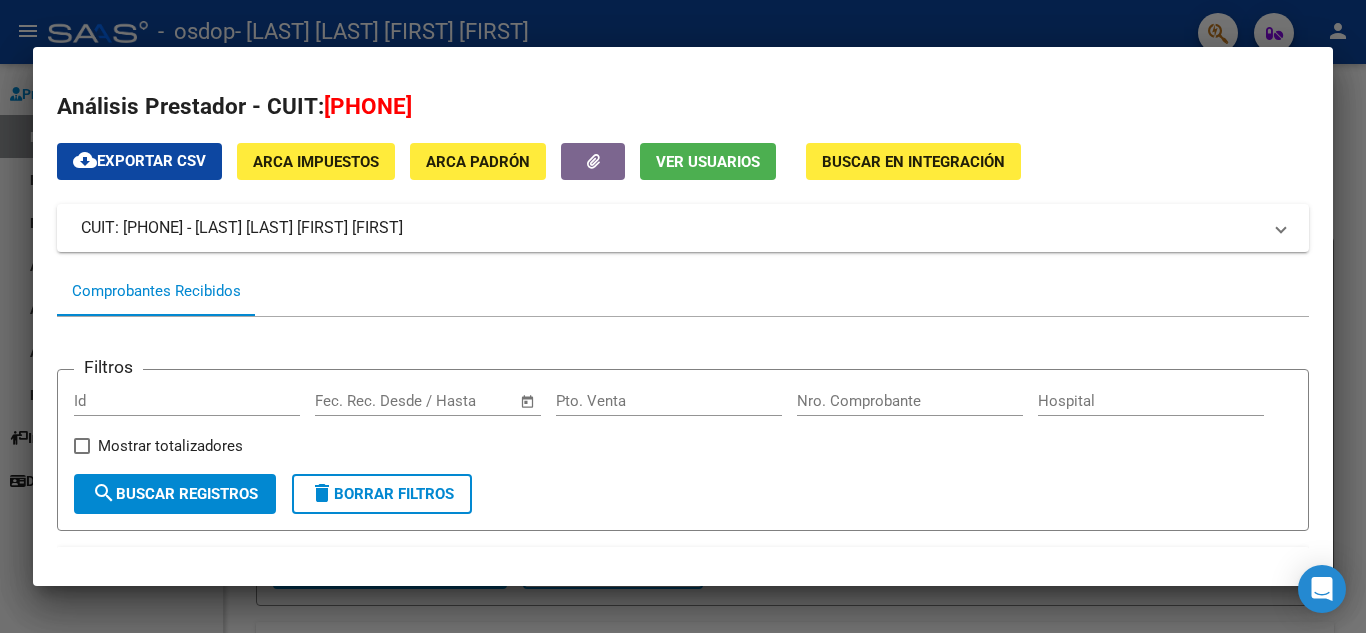 click at bounding box center [683, 316] 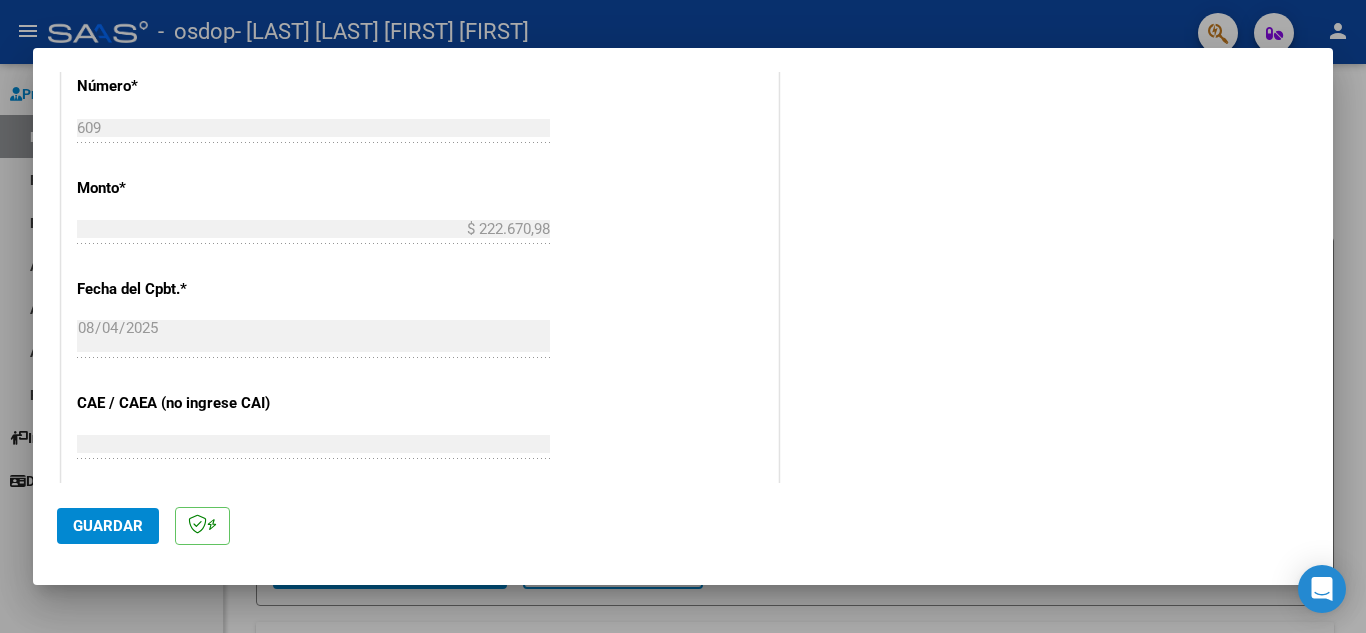 scroll, scrollTop: 1000, scrollLeft: 0, axis: vertical 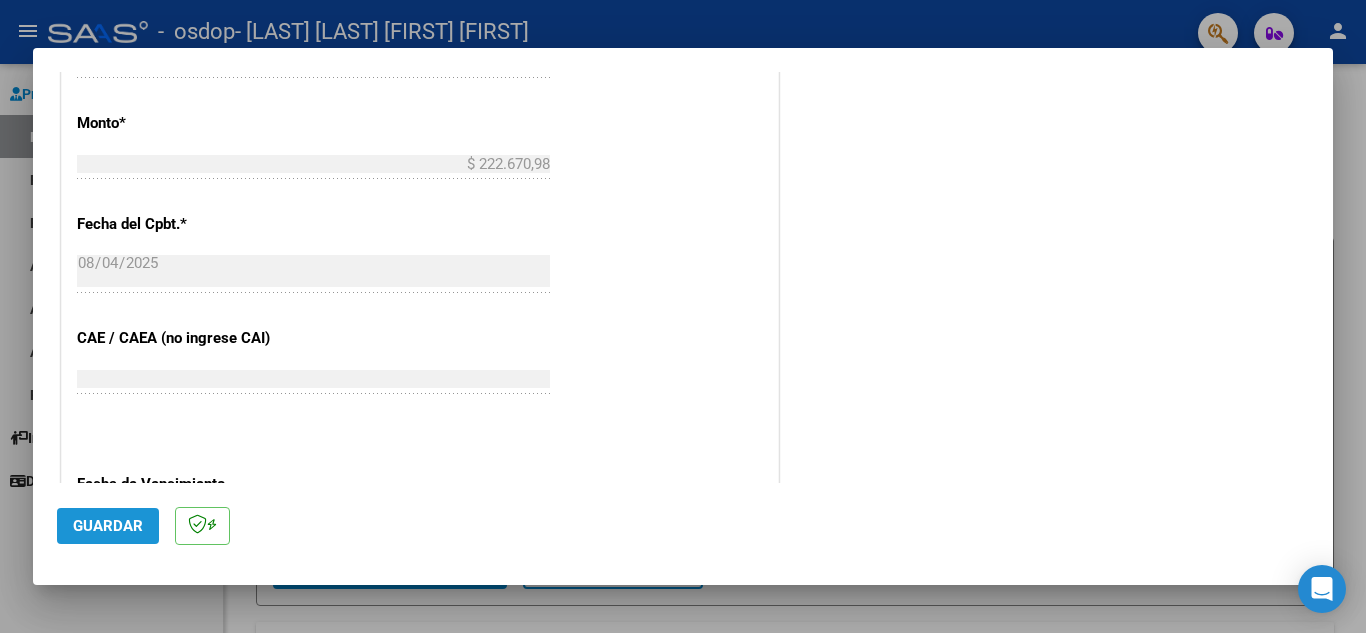 click on "Guardar" 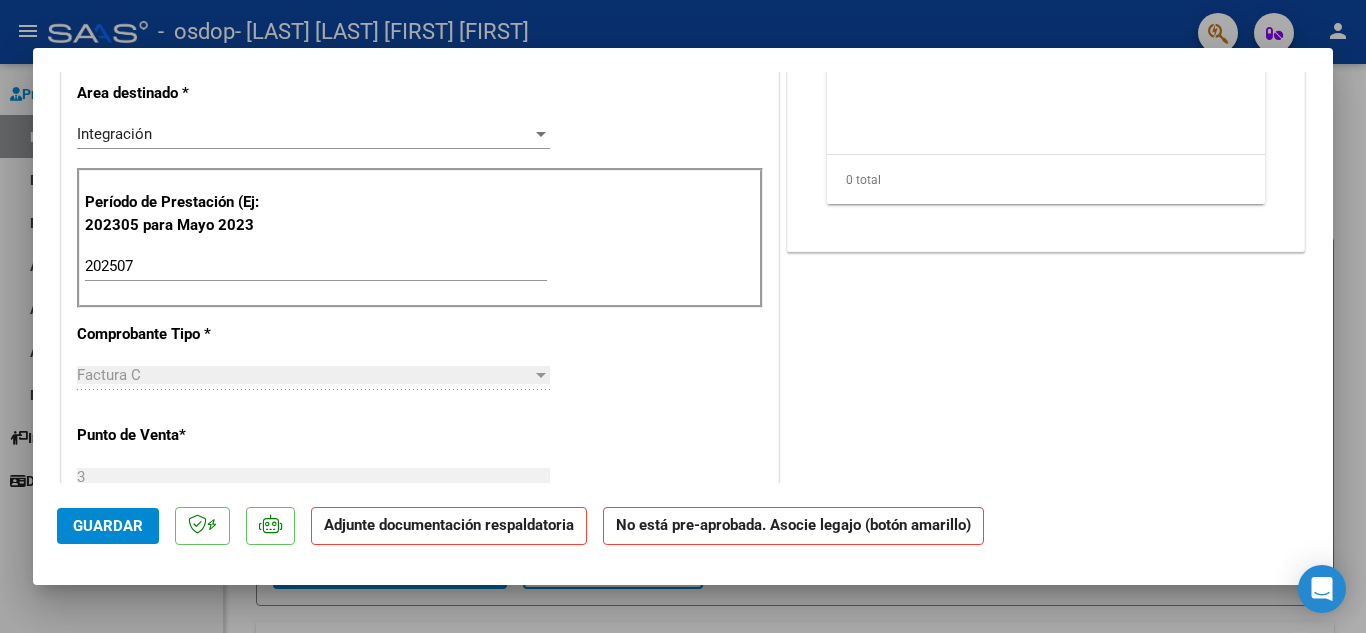 scroll, scrollTop: 0, scrollLeft: 0, axis: both 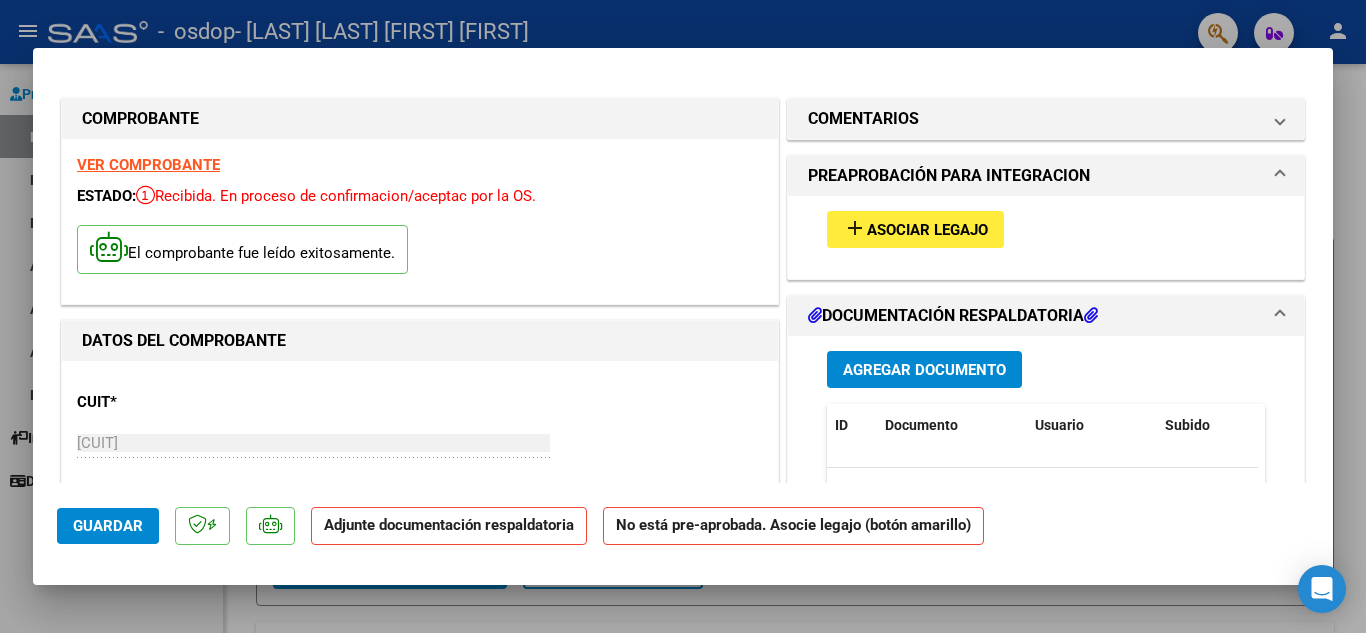 click on "Asociar Legajo" at bounding box center (927, 230) 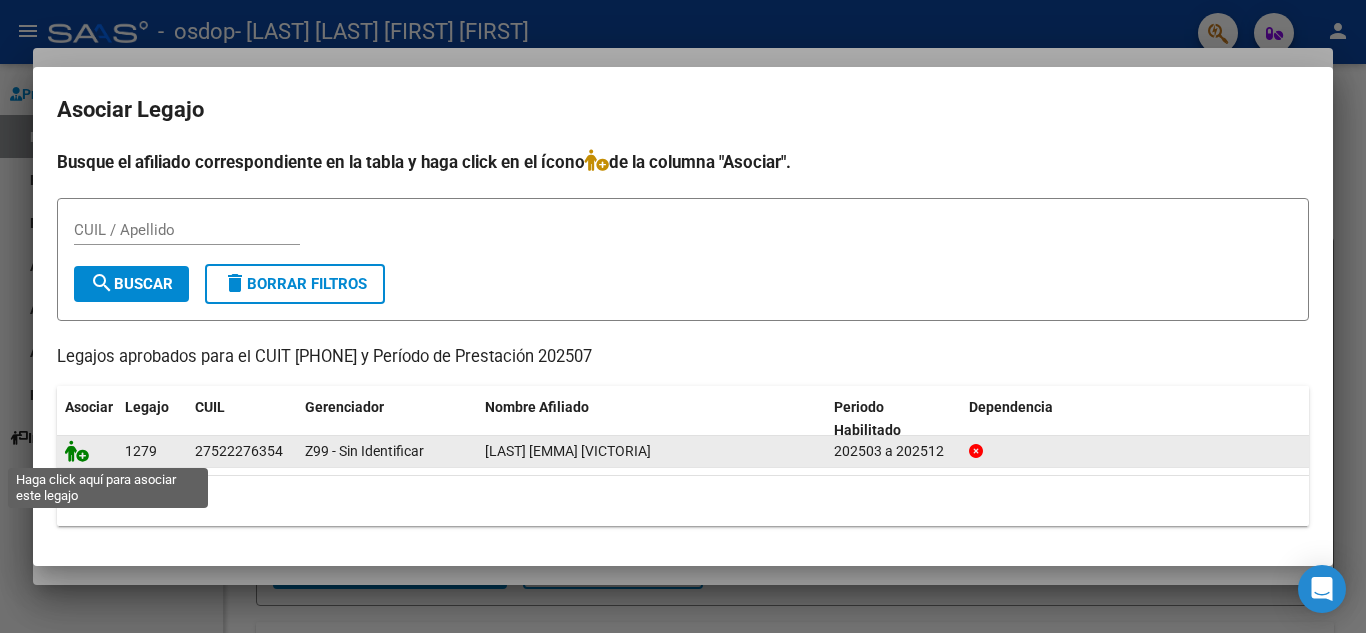 click 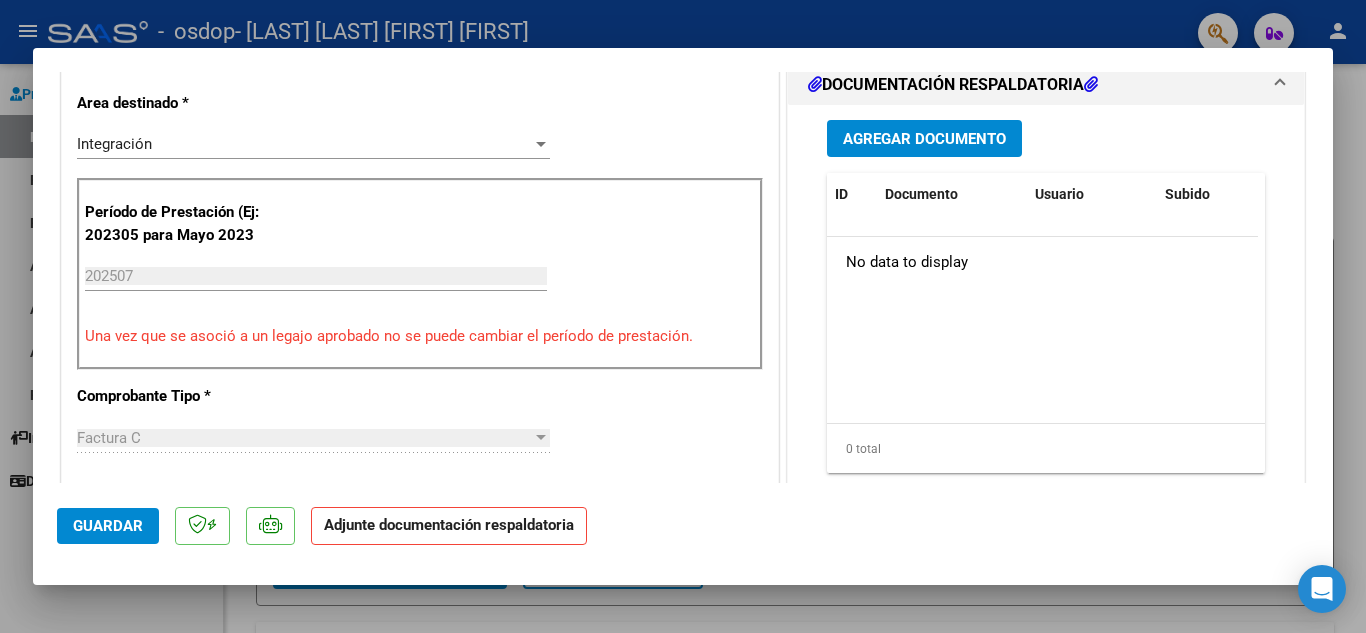 scroll, scrollTop: 300, scrollLeft: 0, axis: vertical 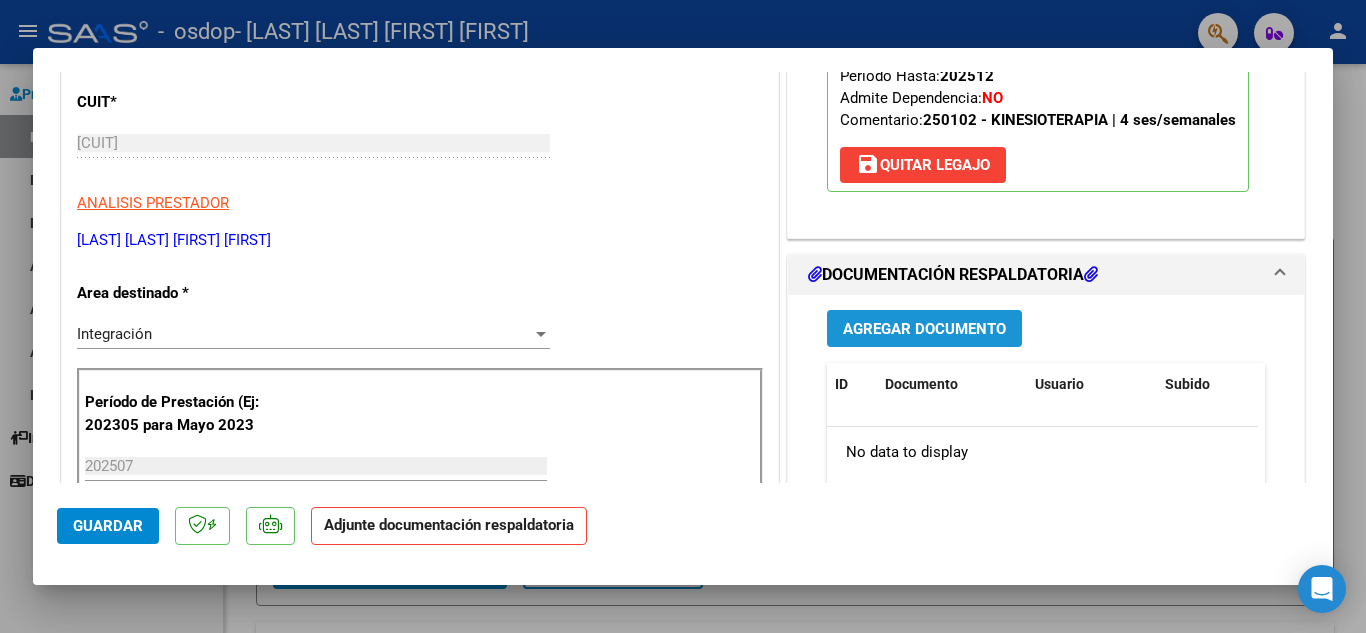 click on "Agregar Documento" at bounding box center [924, 329] 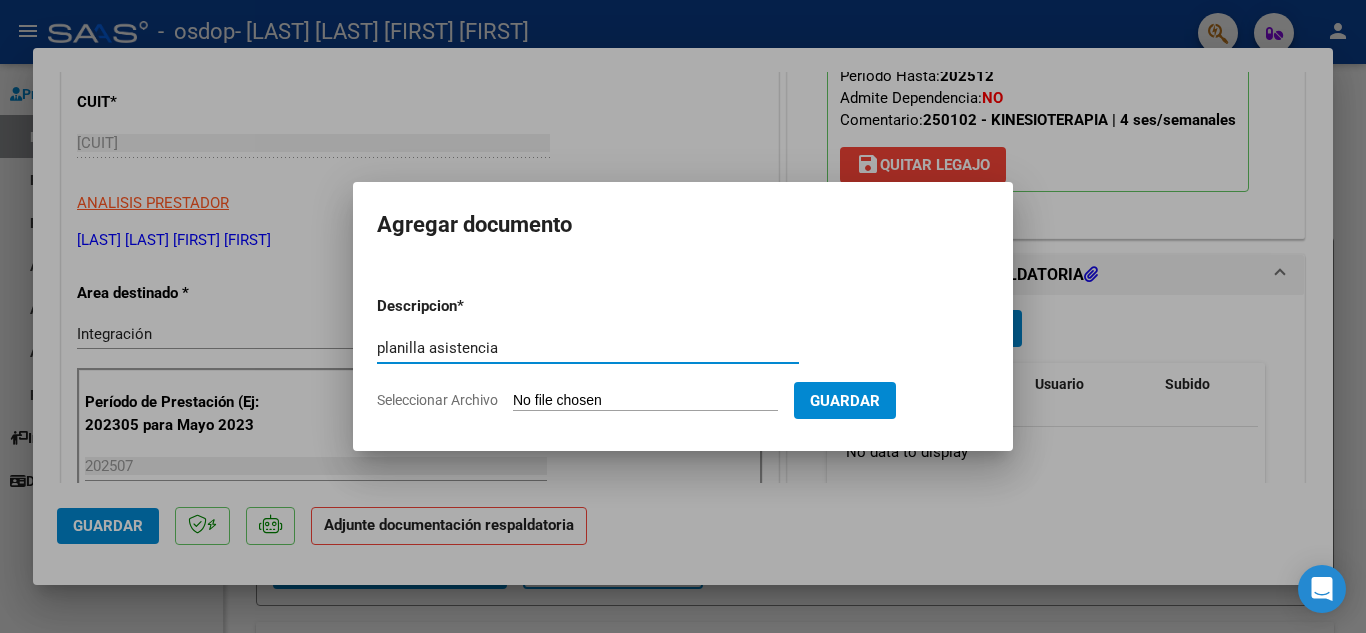 type on "planilla asistencia" 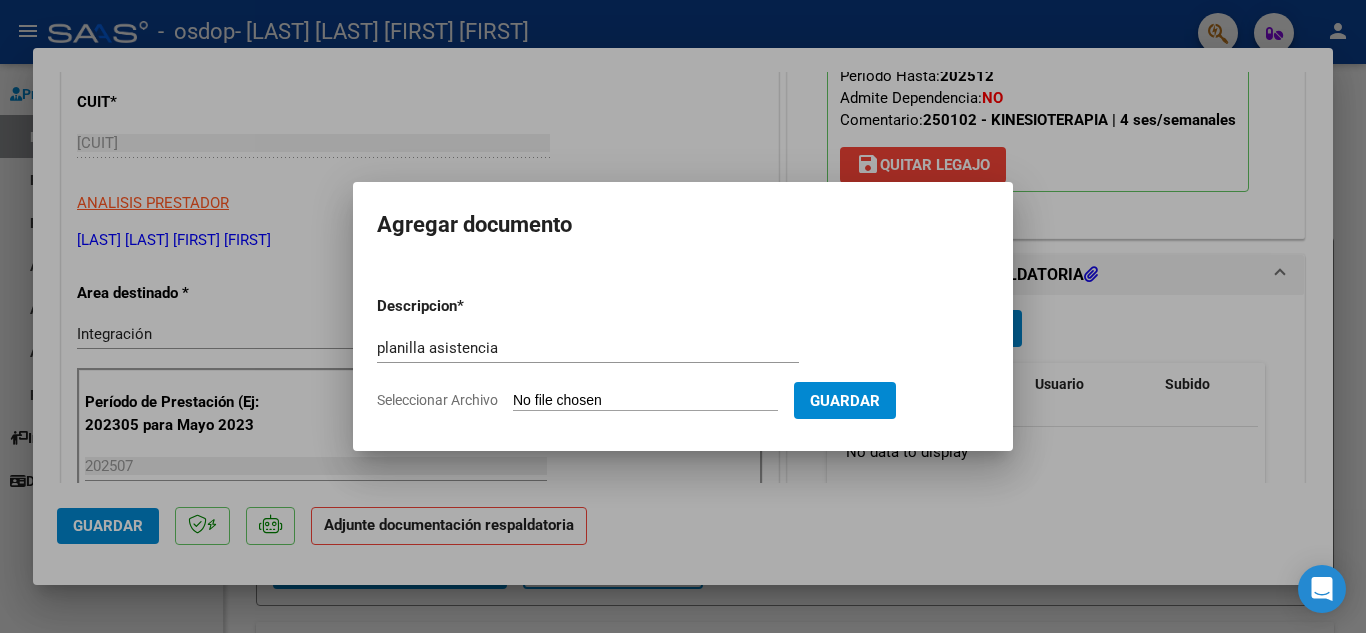 click at bounding box center (683, 316) 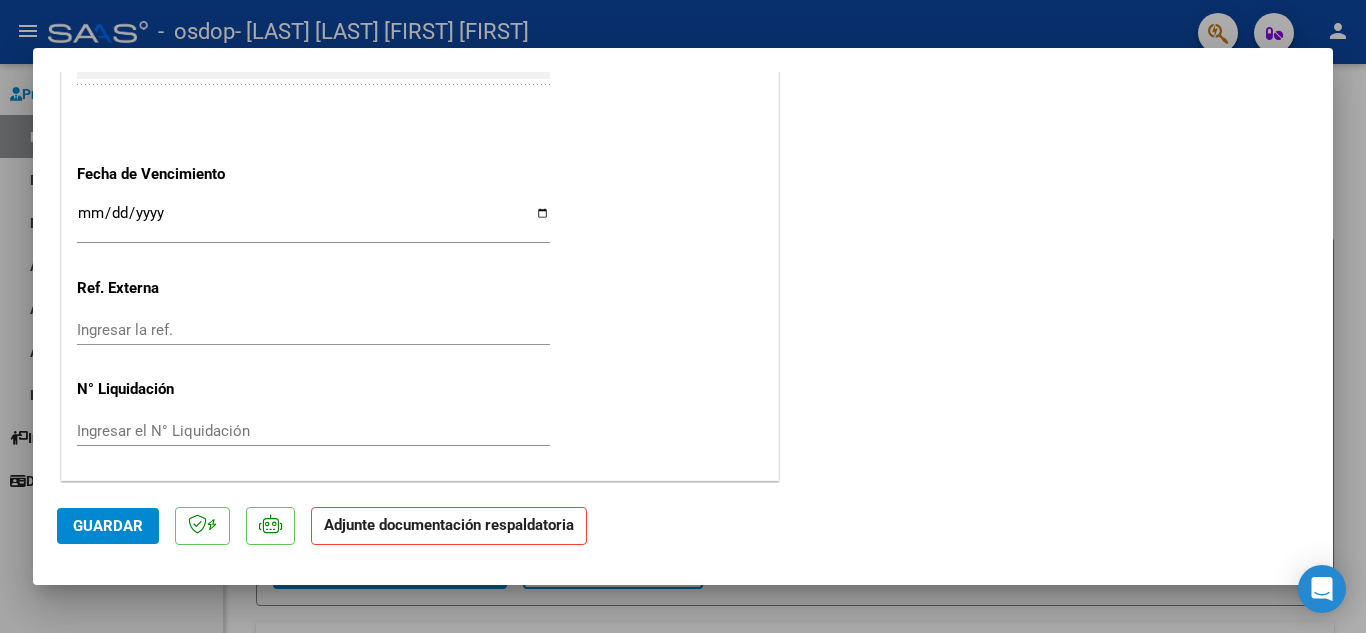scroll, scrollTop: 1379, scrollLeft: 0, axis: vertical 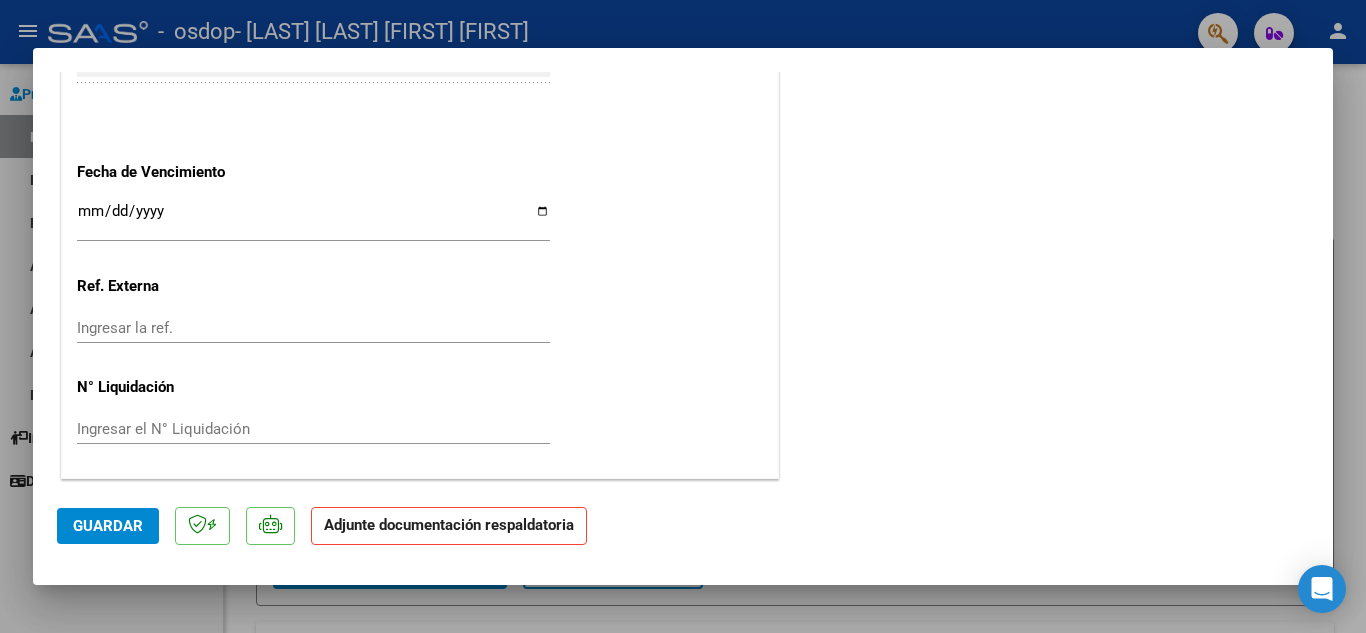 click on "Adjunte documentación respaldatoria" 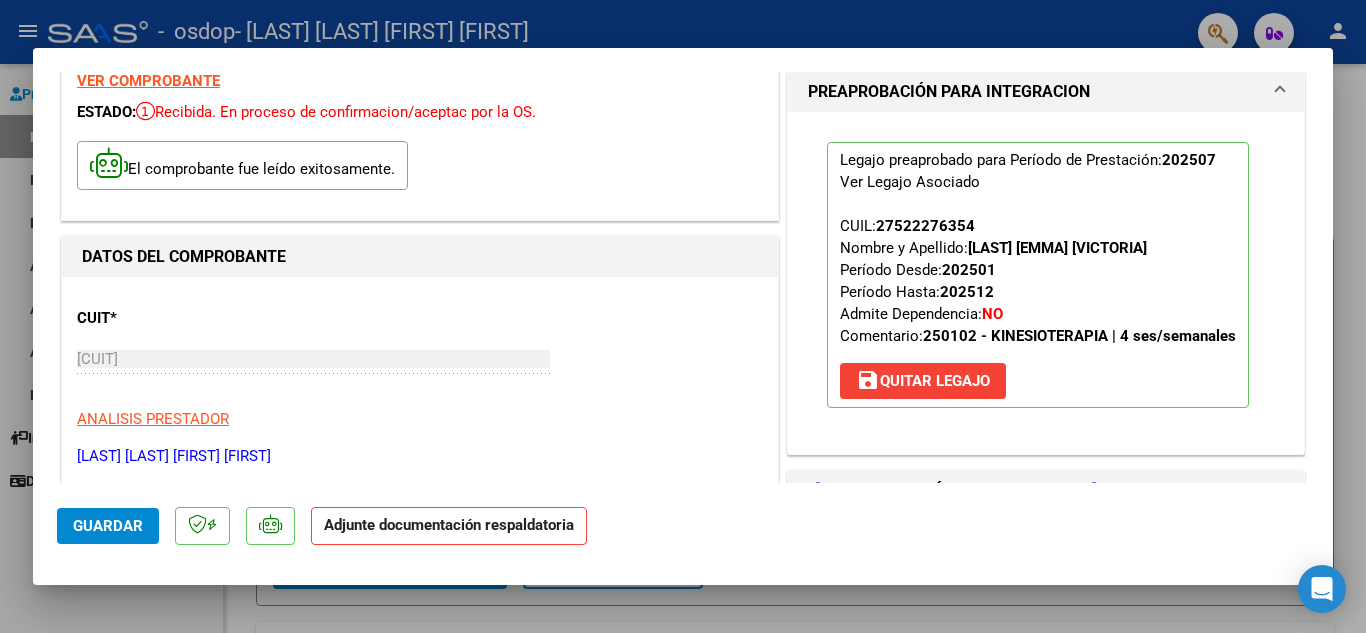 scroll, scrollTop: 0, scrollLeft: 0, axis: both 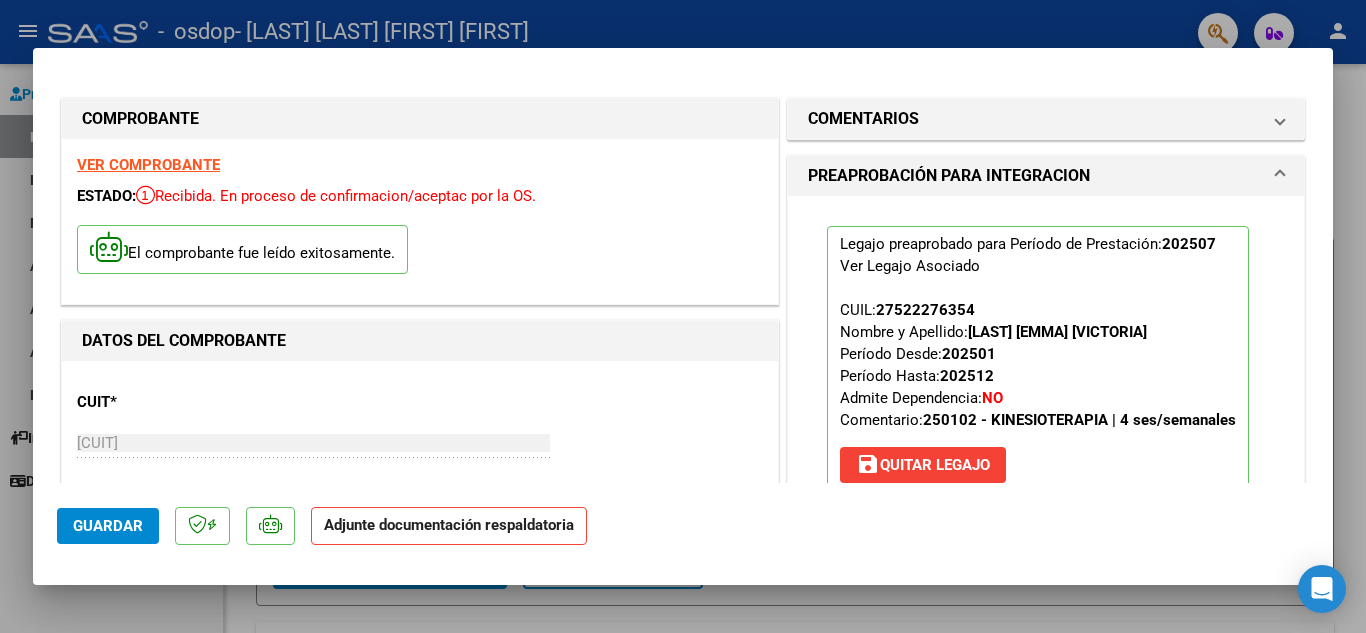 click at bounding box center (683, 316) 